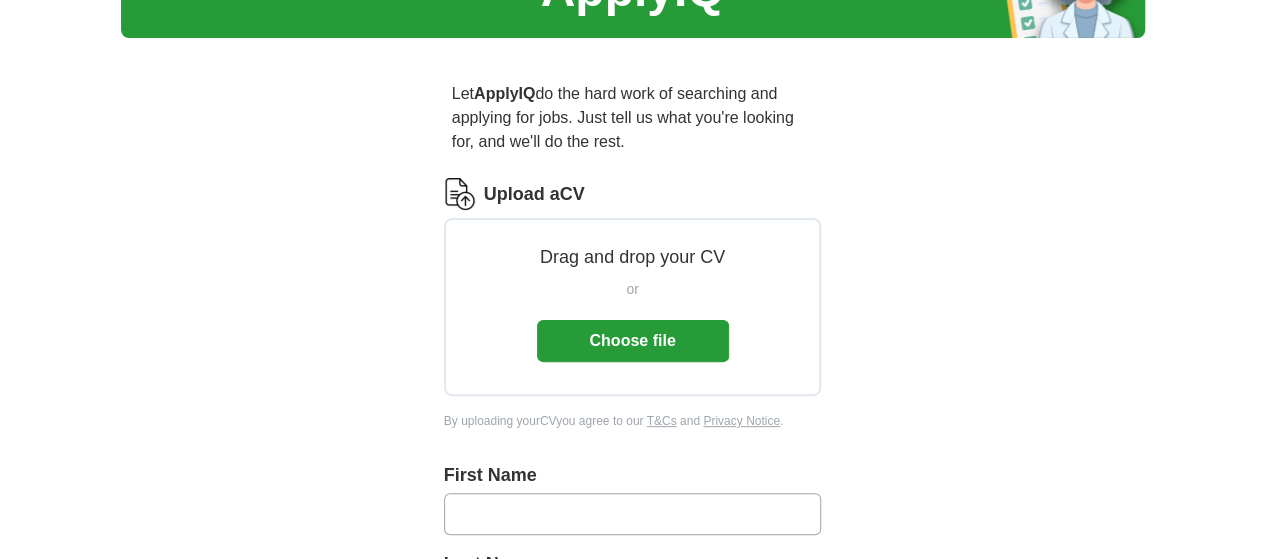 scroll, scrollTop: 121, scrollLeft: 0, axis: vertical 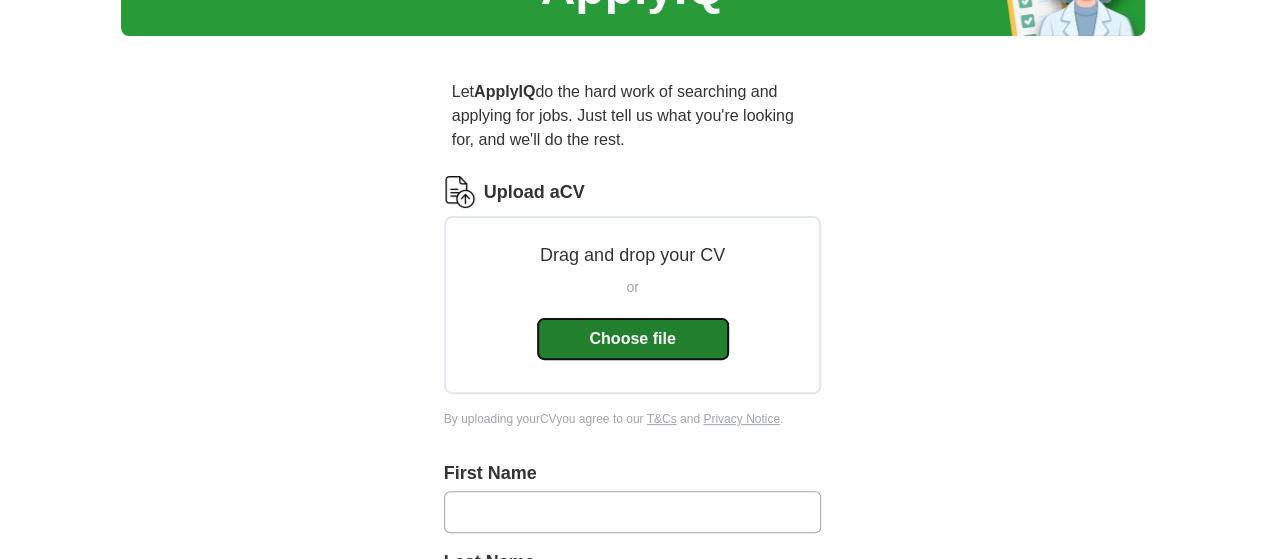 click on "Choose file" at bounding box center [633, 339] 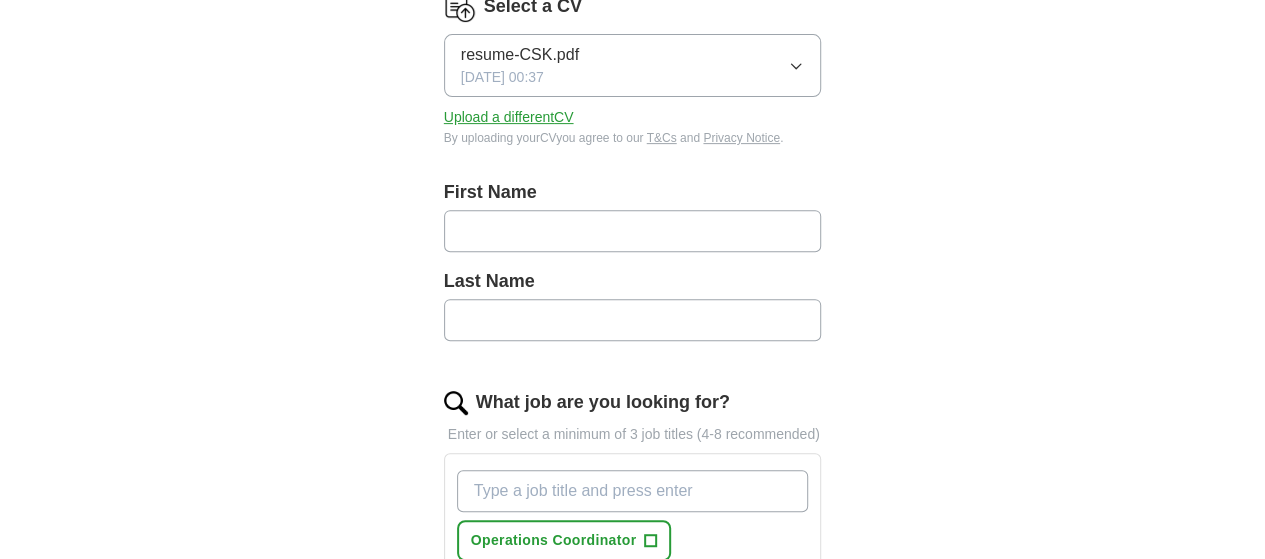 scroll, scrollTop: 309, scrollLeft: 0, axis: vertical 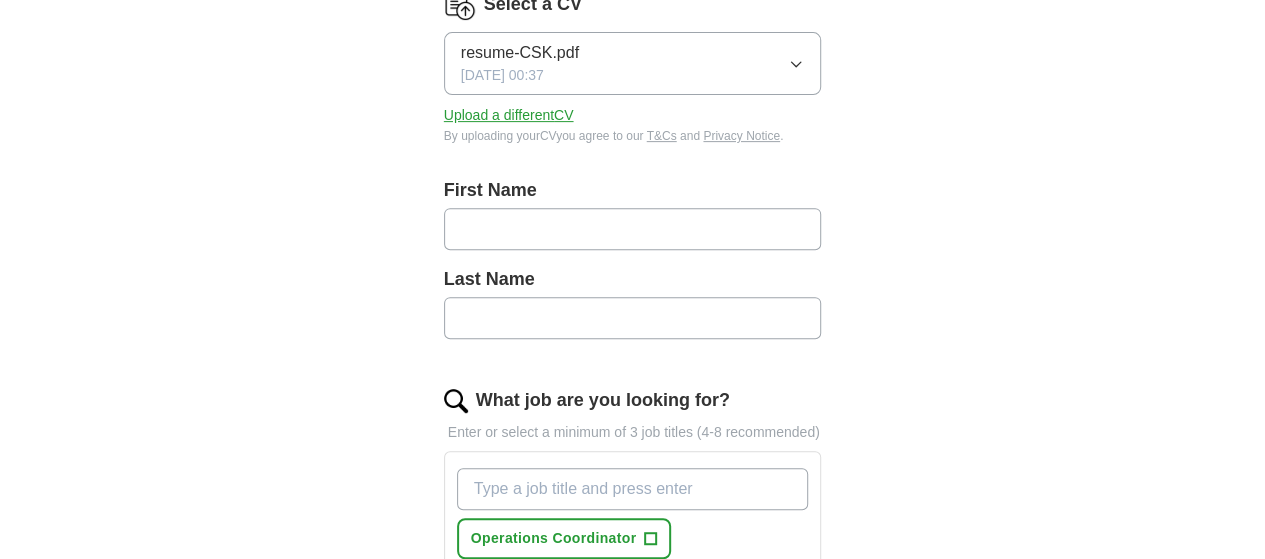 click at bounding box center [633, 229] 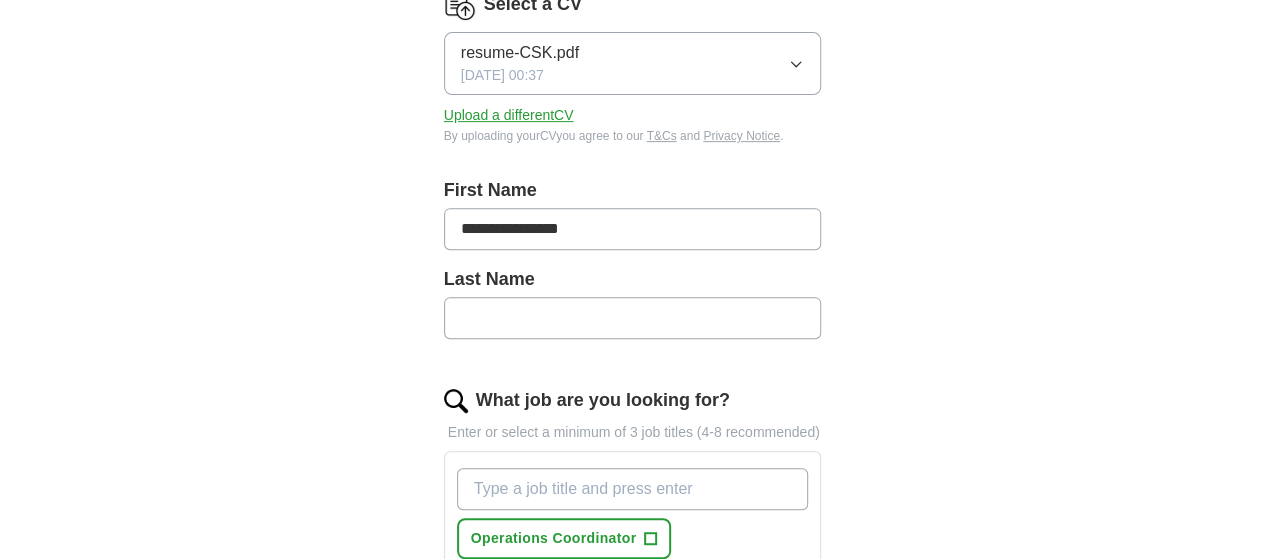 type on "******" 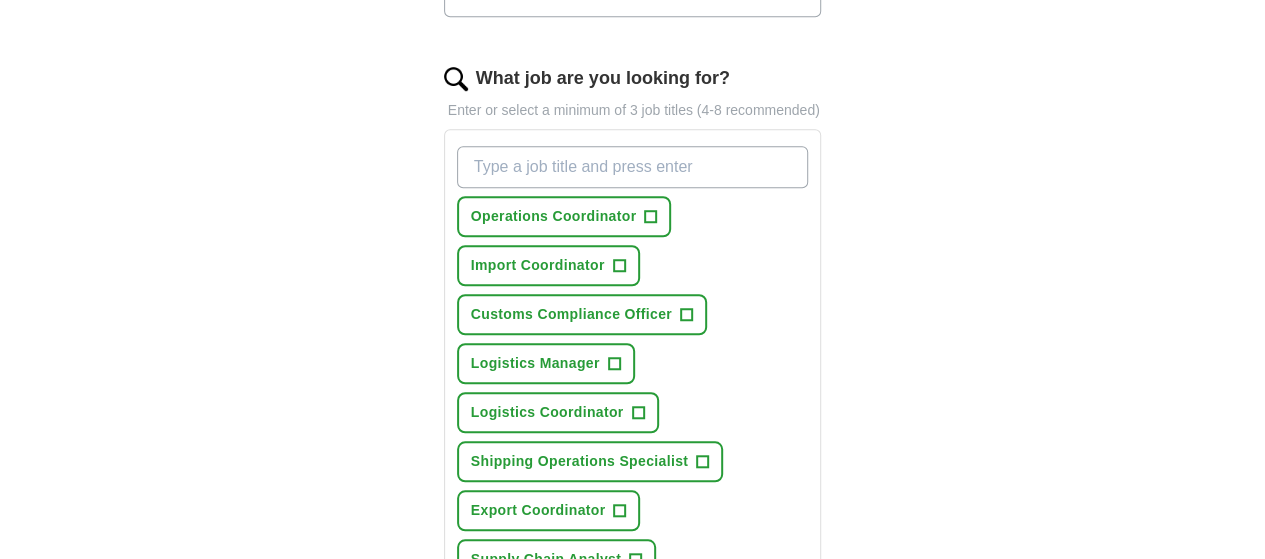 scroll, scrollTop: 632, scrollLeft: 0, axis: vertical 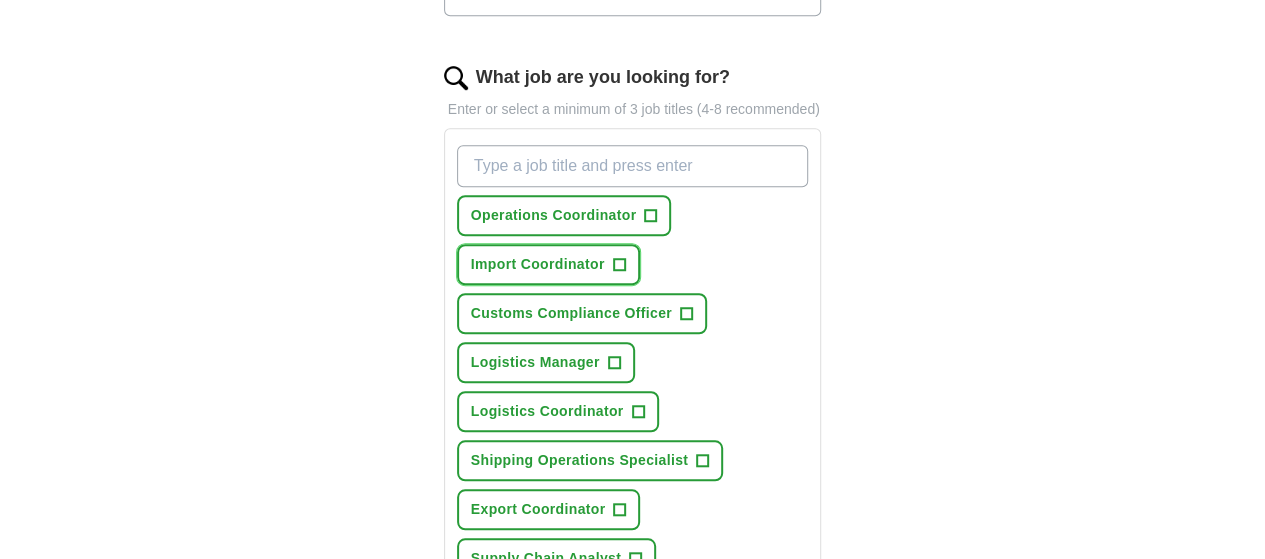 click on "+" at bounding box center [619, 265] 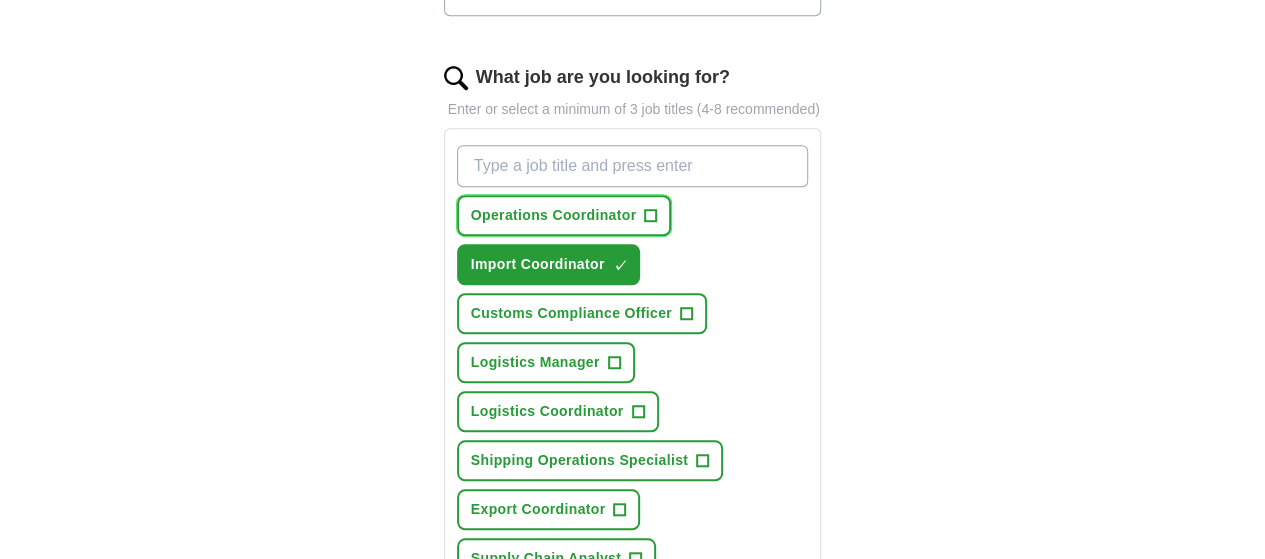 click on "Operations Coordinator +" at bounding box center (564, 215) 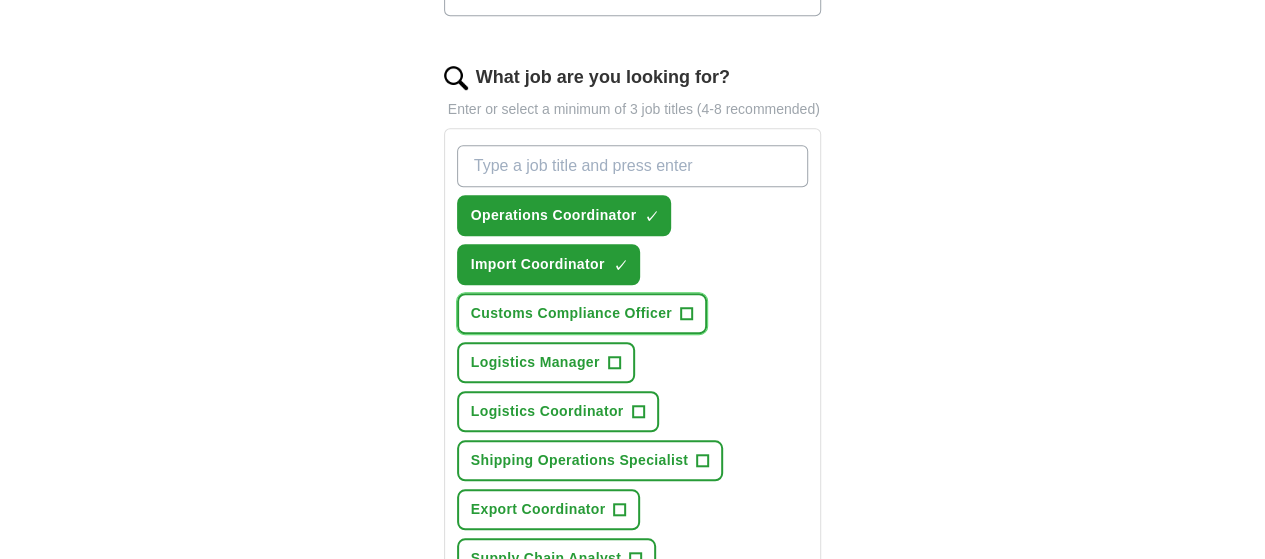 click on "+" at bounding box center (686, 314) 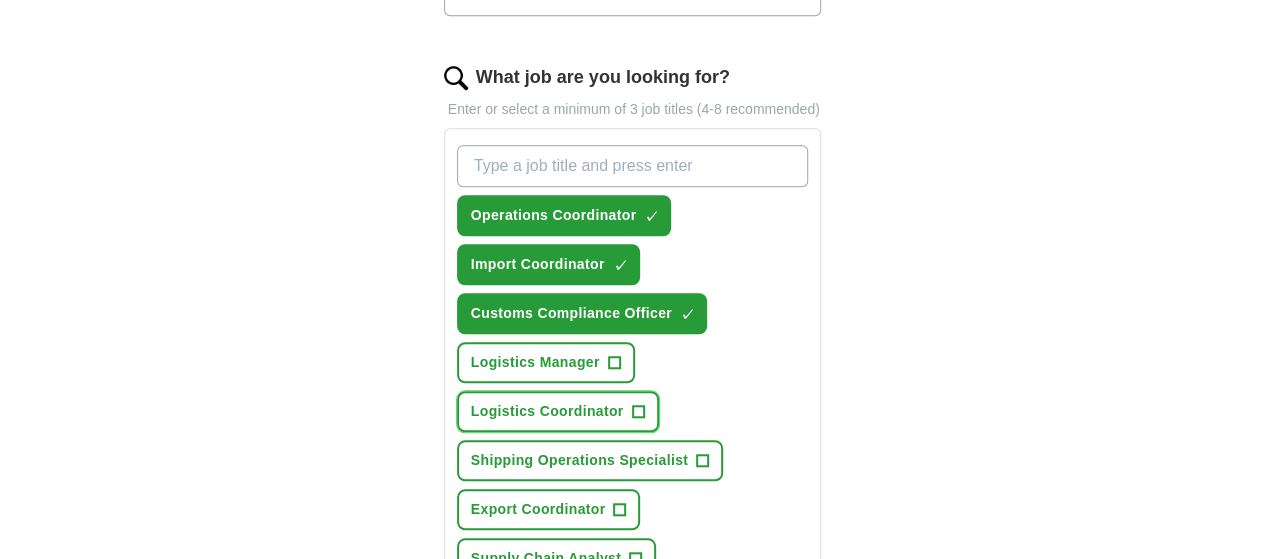 click on "+" at bounding box center [638, 412] 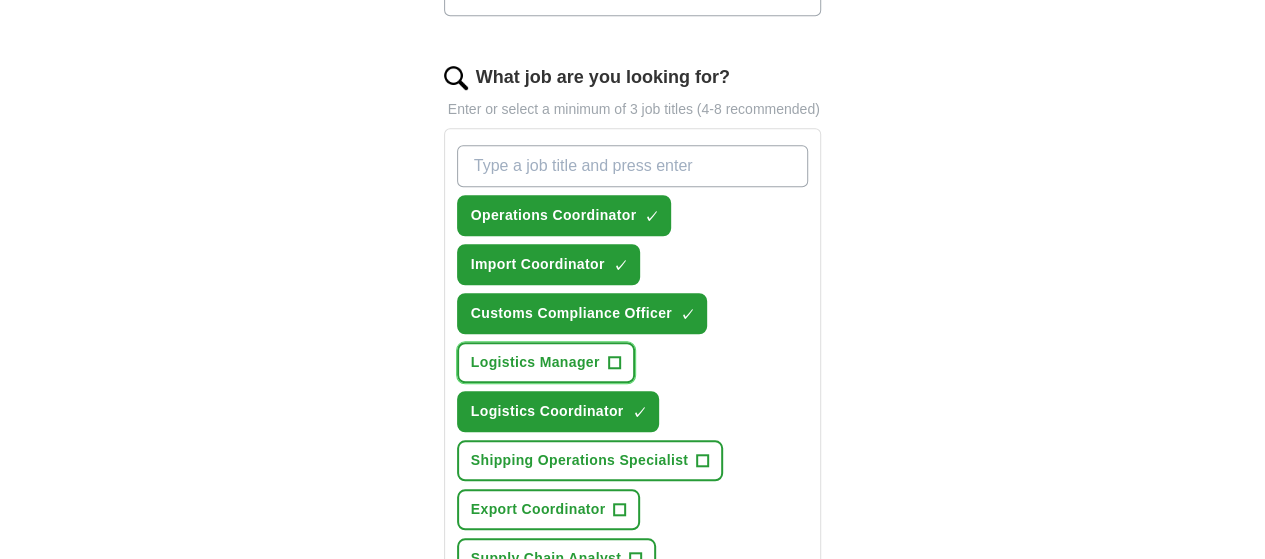 click on "Logistics Manager" at bounding box center [535, 362] 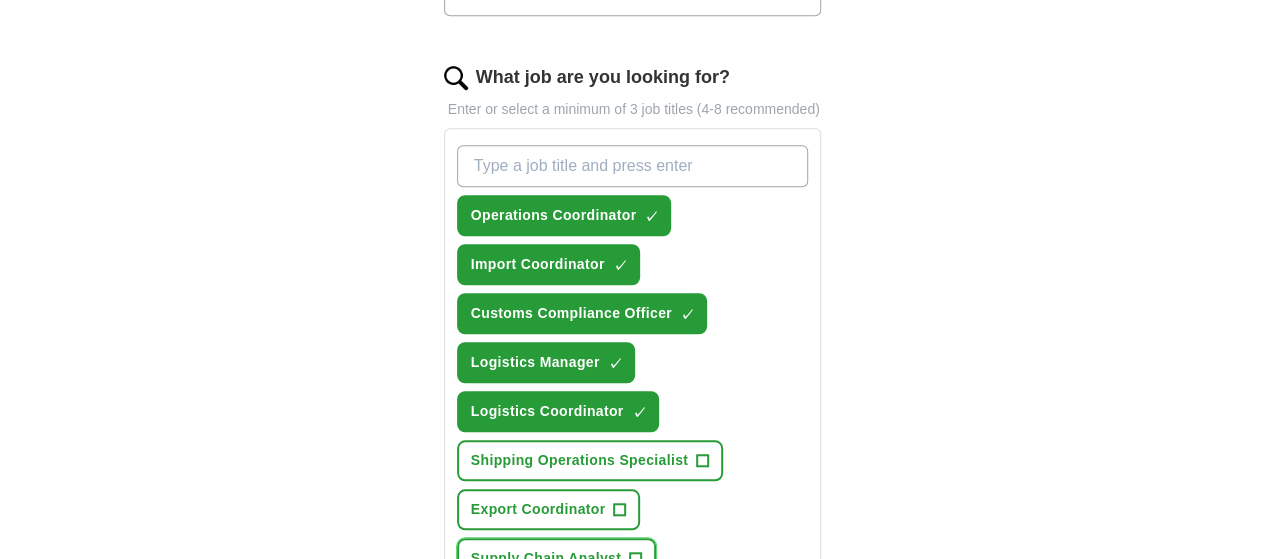click on "Supply Chain Analyst" at bounding box center (546, 558) 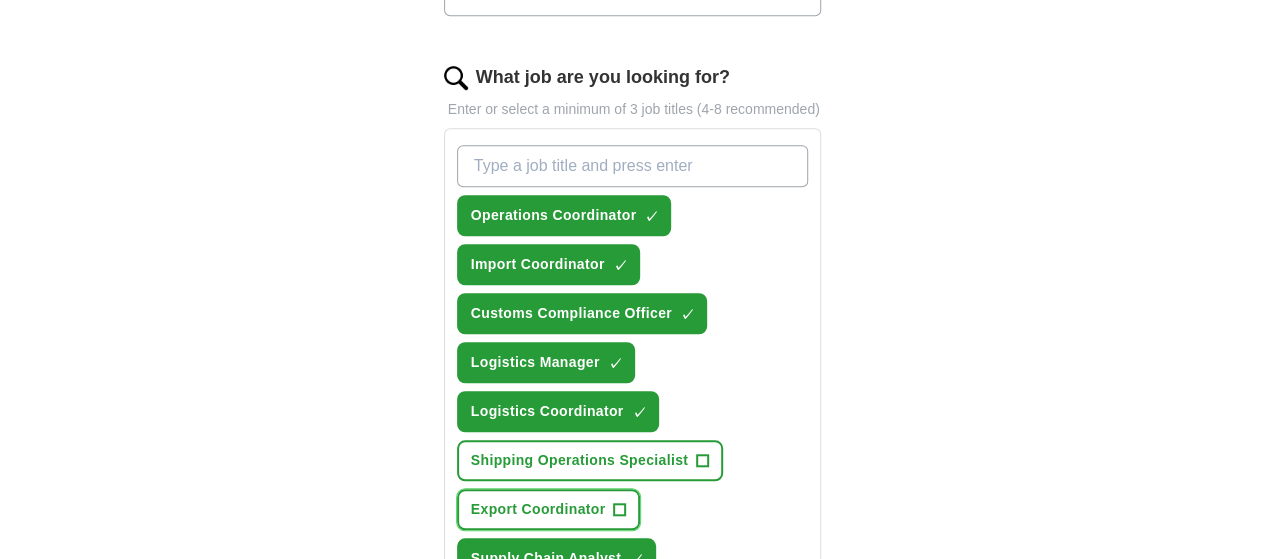 click on "Export Coordinator +" at bounding box center (549, 509) 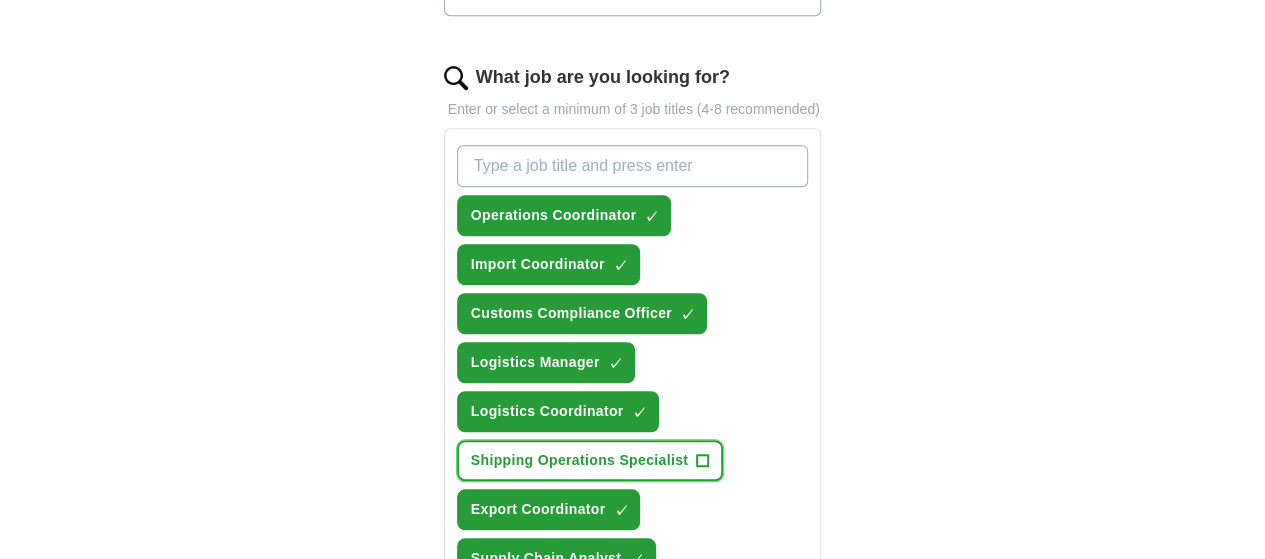 click on "Shipping Operations Specialist" at bounding box center [579, 460] 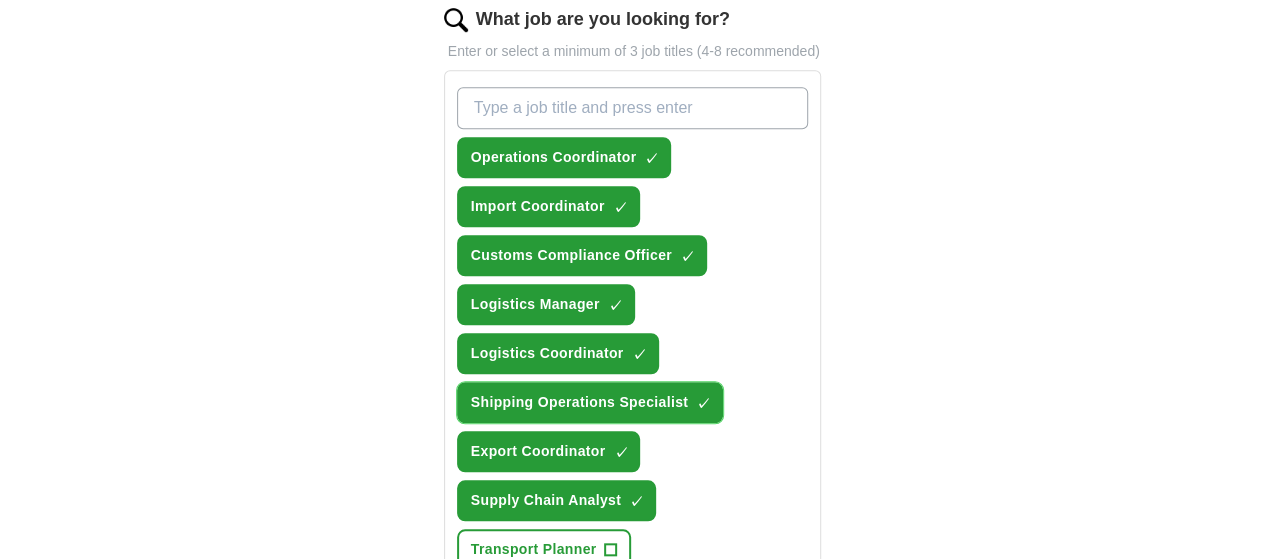 scroll, scrollTop: 696, scrollLeft: 0, axis: vertical 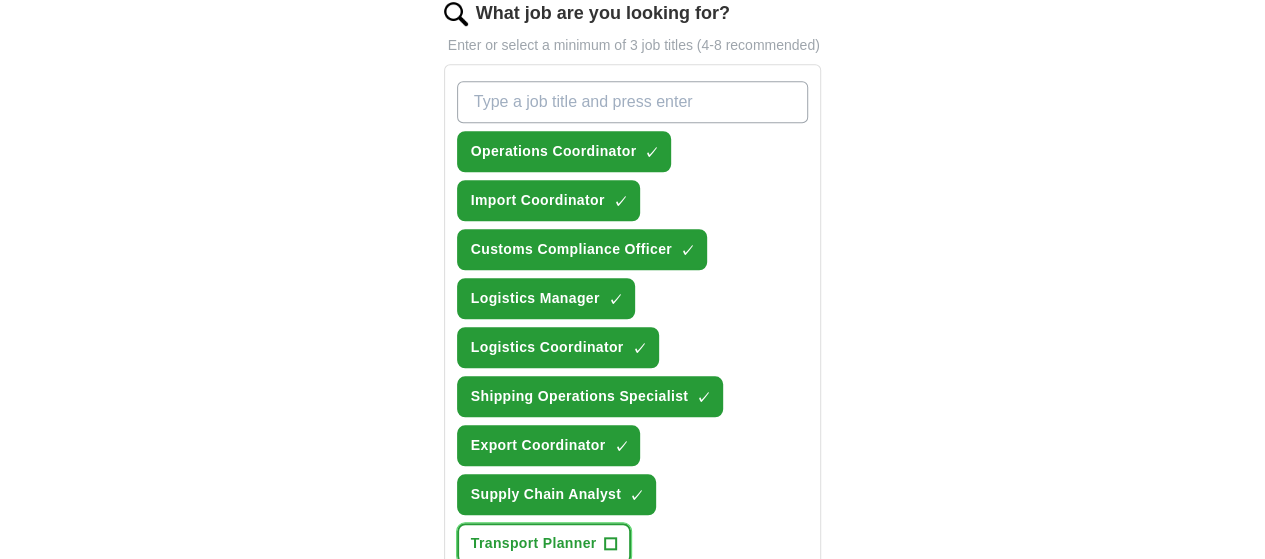 click on "Transport Planner" at bounding box center [534, 543] 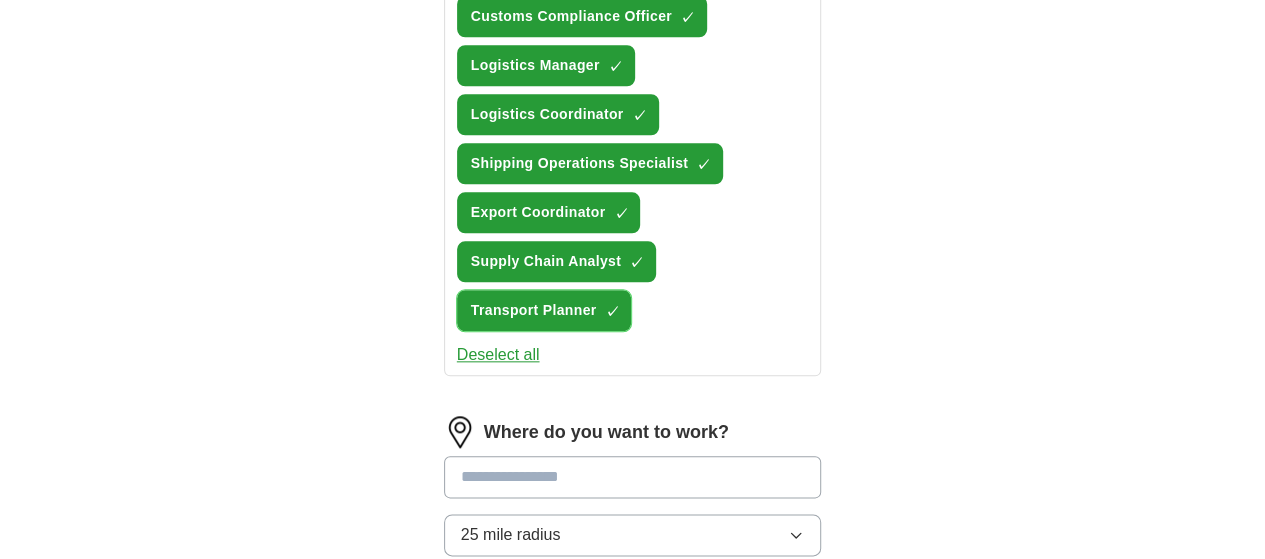 scroll, scrollTop: 930, scrollLeft: 0, axis: vertical 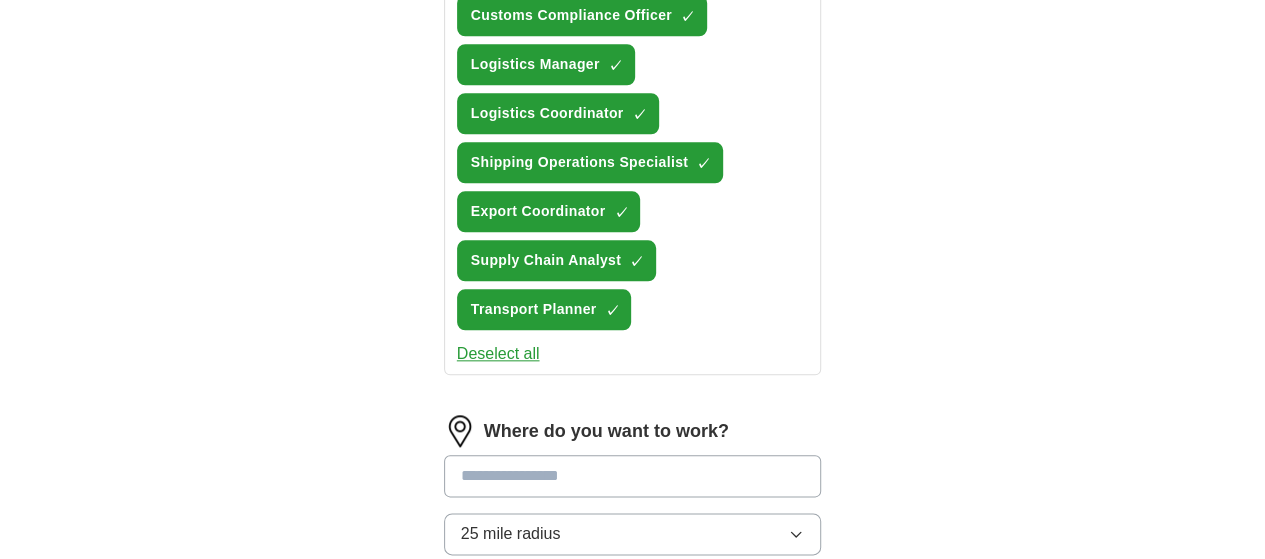 click at bounding box center [633, 476] 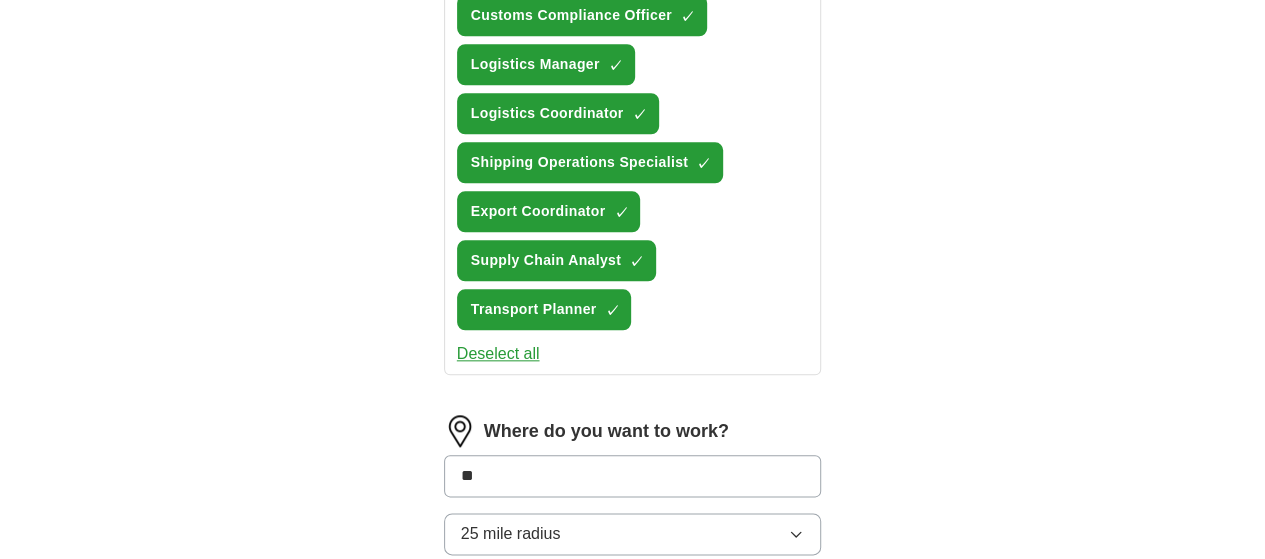 type on "***" 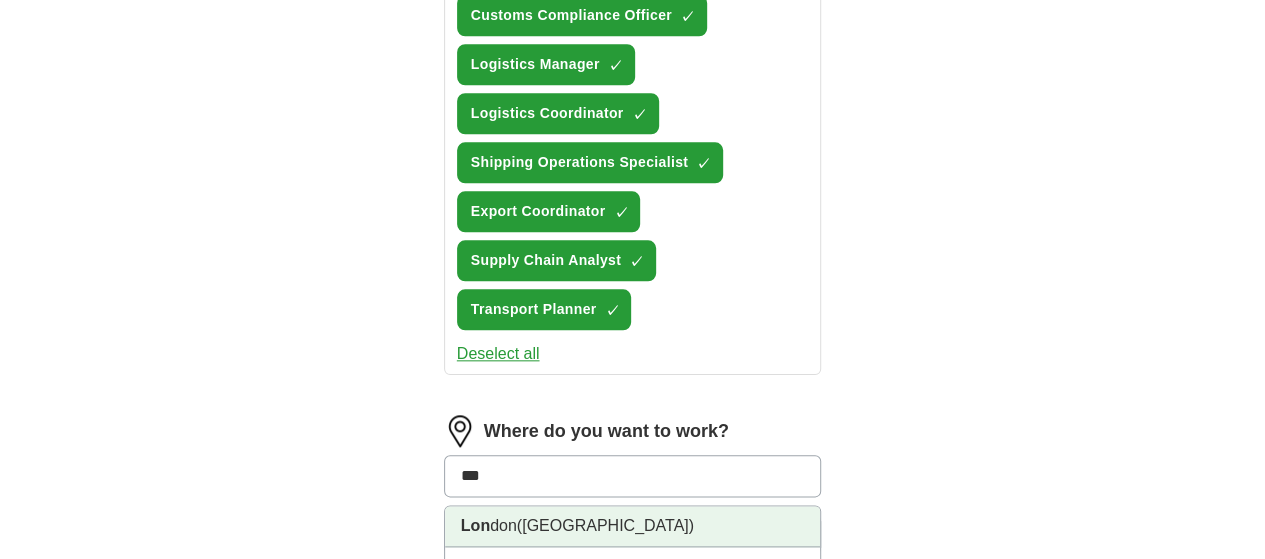 click on "([GEOGRAPHIC_DATA])" at bounding box center (605, 525) 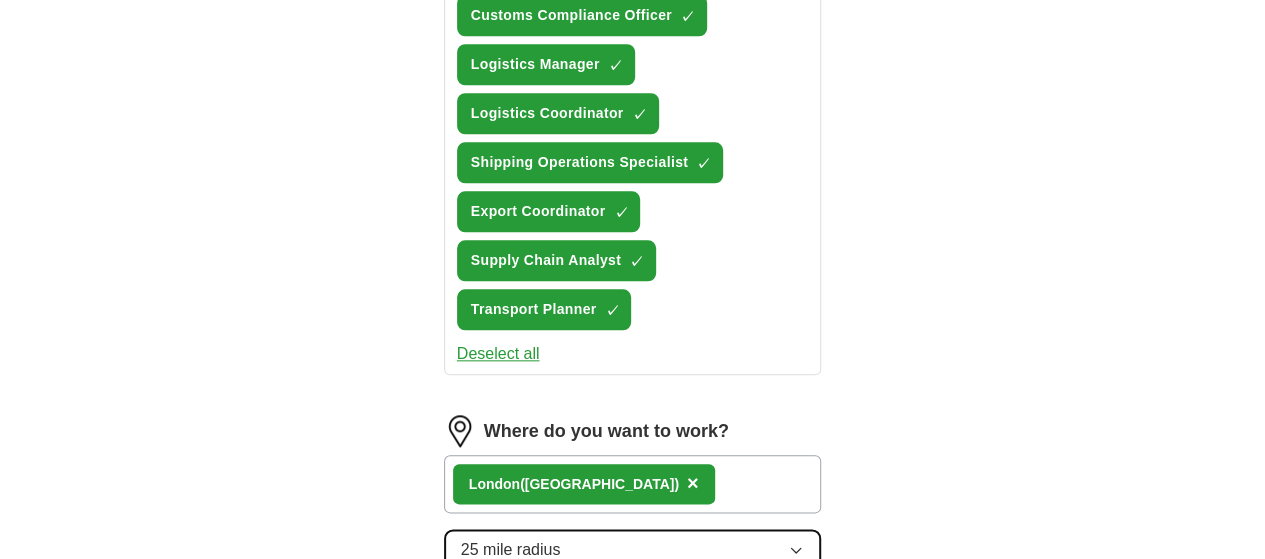 click on "25 mile radius" at bounding box center (633, 550) 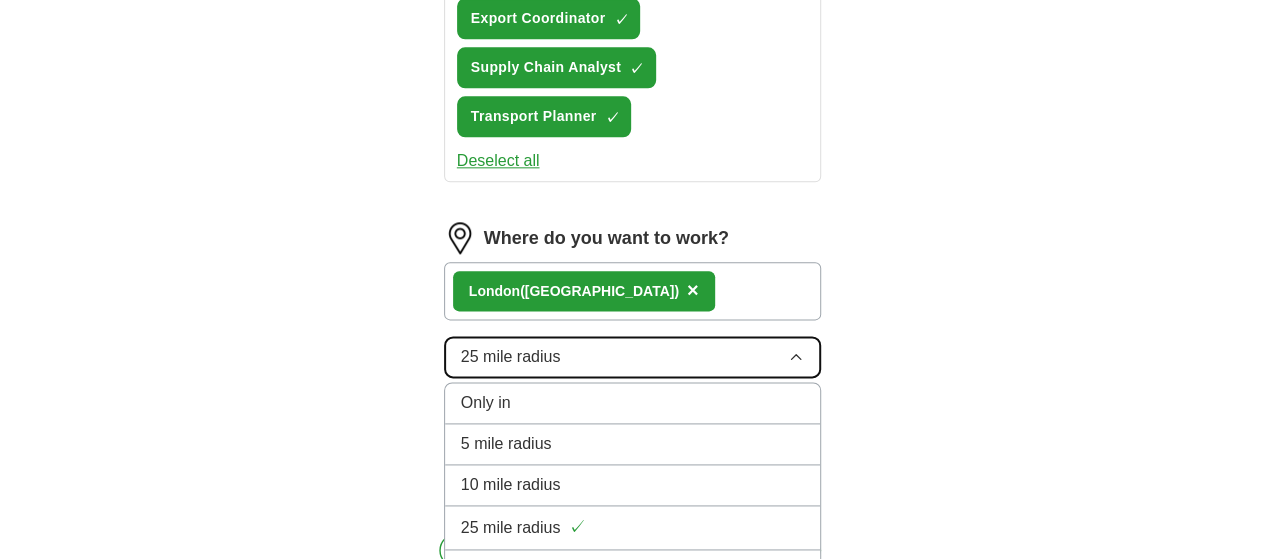 scroll, scrollTop: 1124, scrollLeft: 0, axis: vertical 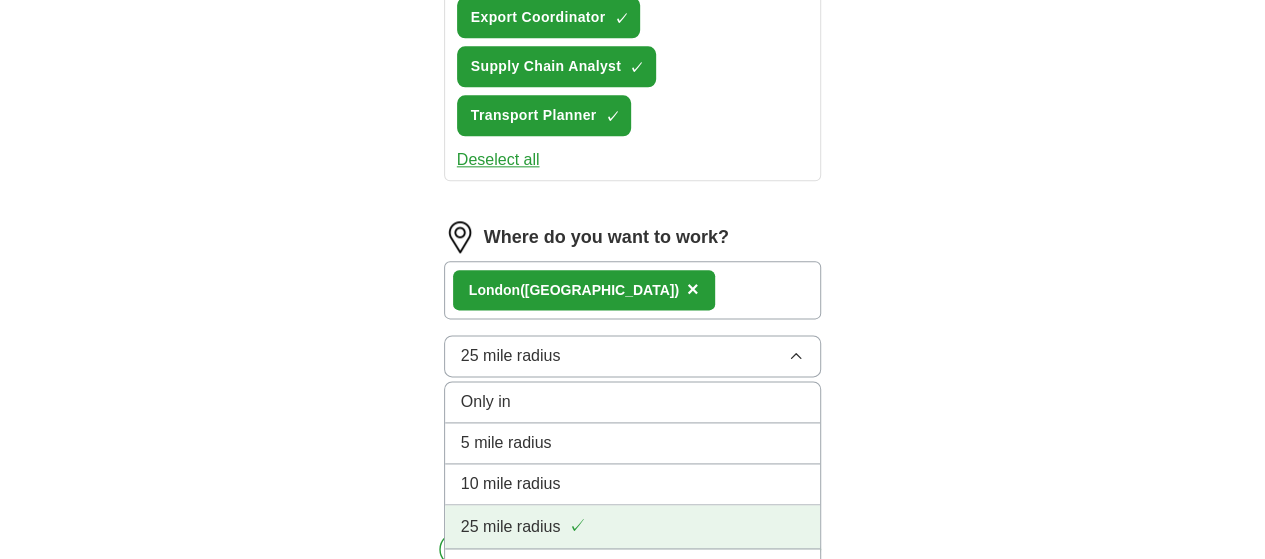 click on "25 mile radius ✓" at bounding box center (633, 526) 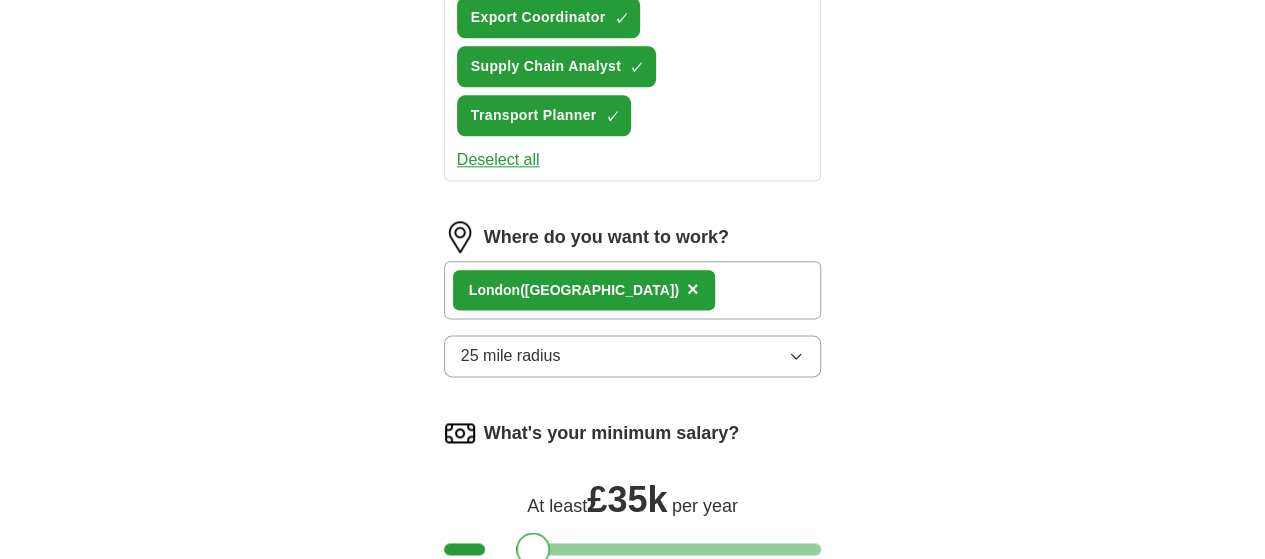 drag, startPoint x: 420, startPoint y: 367, endPoint x: 496, endPoint y: 371, distance: 76.105194 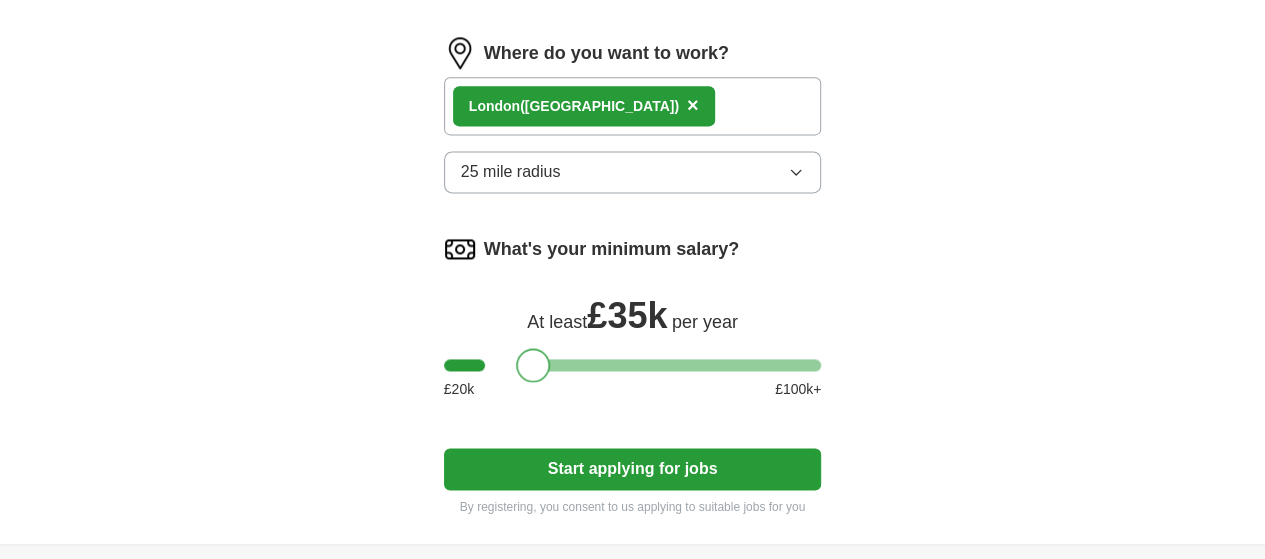 scroll, scrollTop: 1318, scrollLeft: 0, axis: vertical 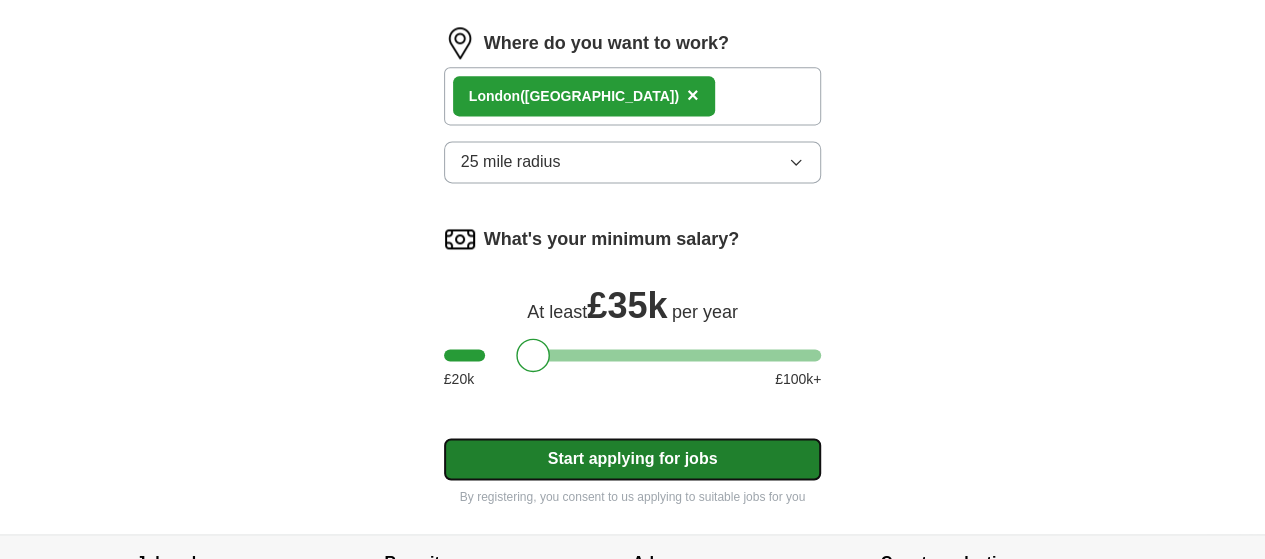 click on "Start applying for jobs" at bounding box center [633, 459] 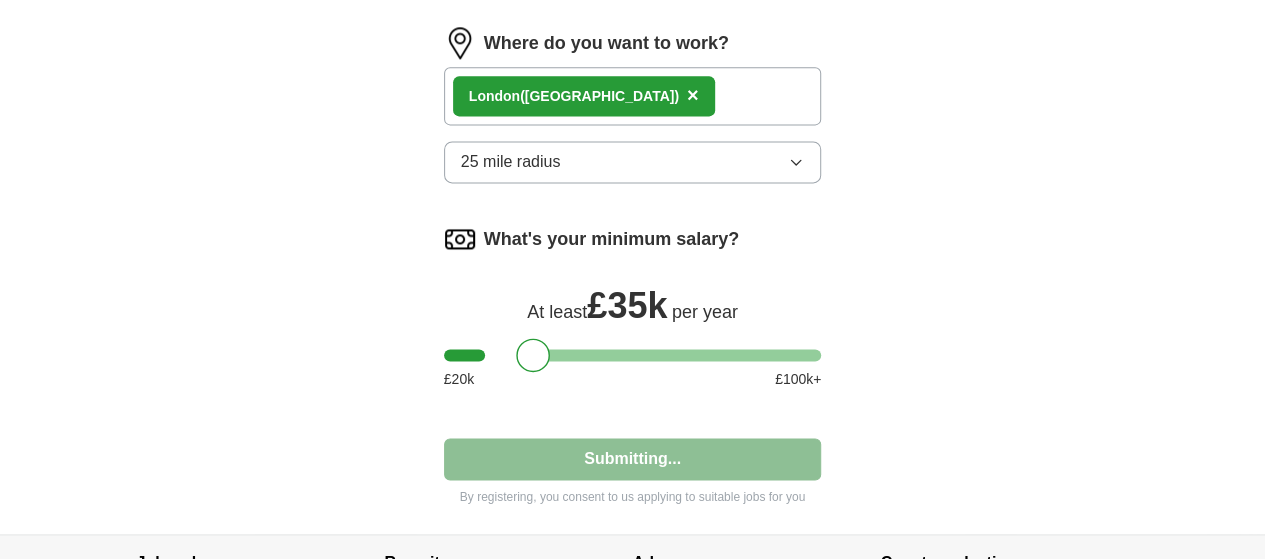 select on "**" 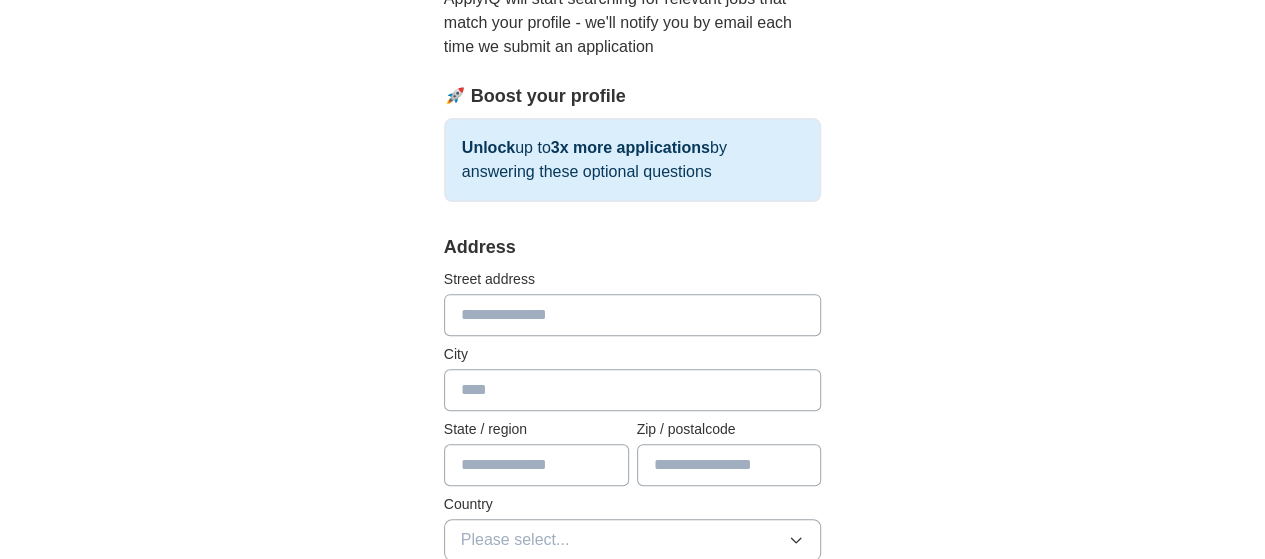 scroll, scrollTop: 242, scrollLeft: 0, axis: vertical 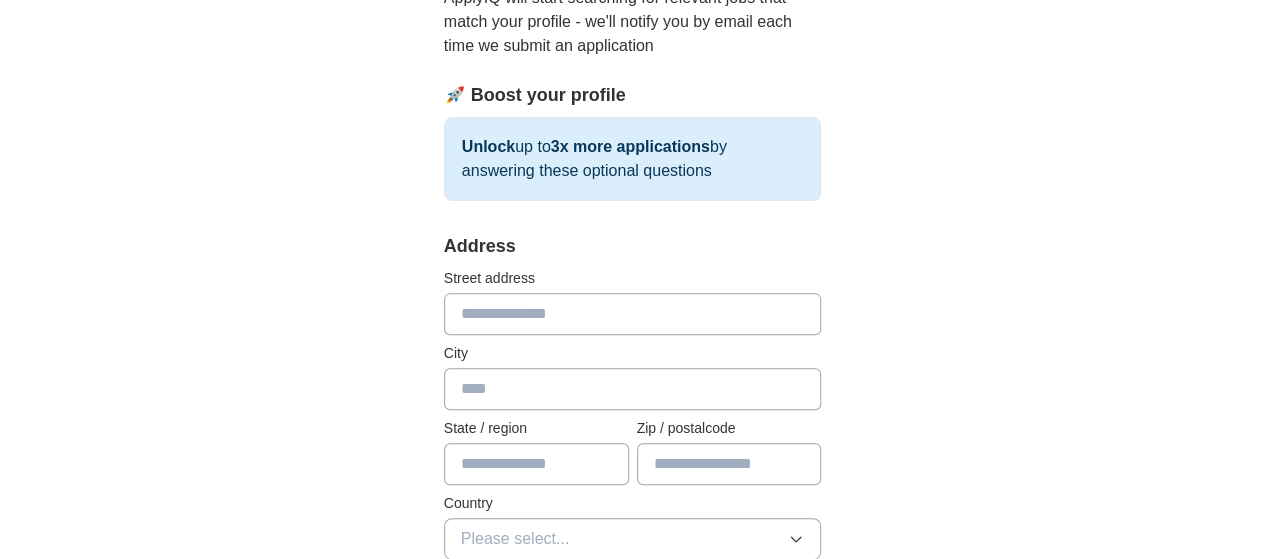 click at bounding box center (633, 314) 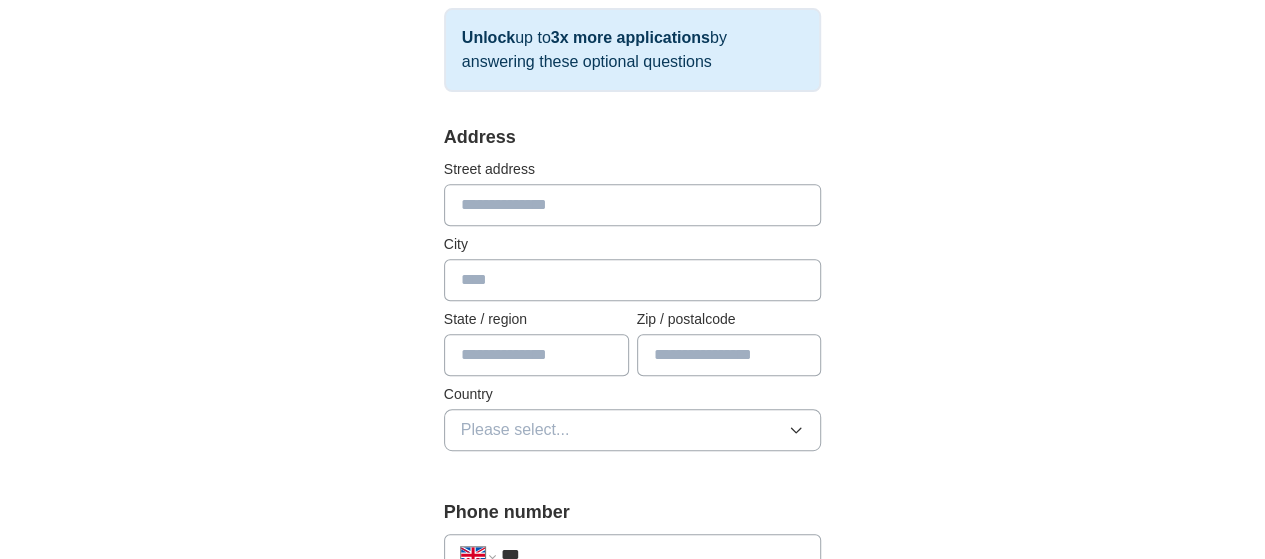 scroll, scrollTop: 357, scrollLeft: 0, axis: vertical 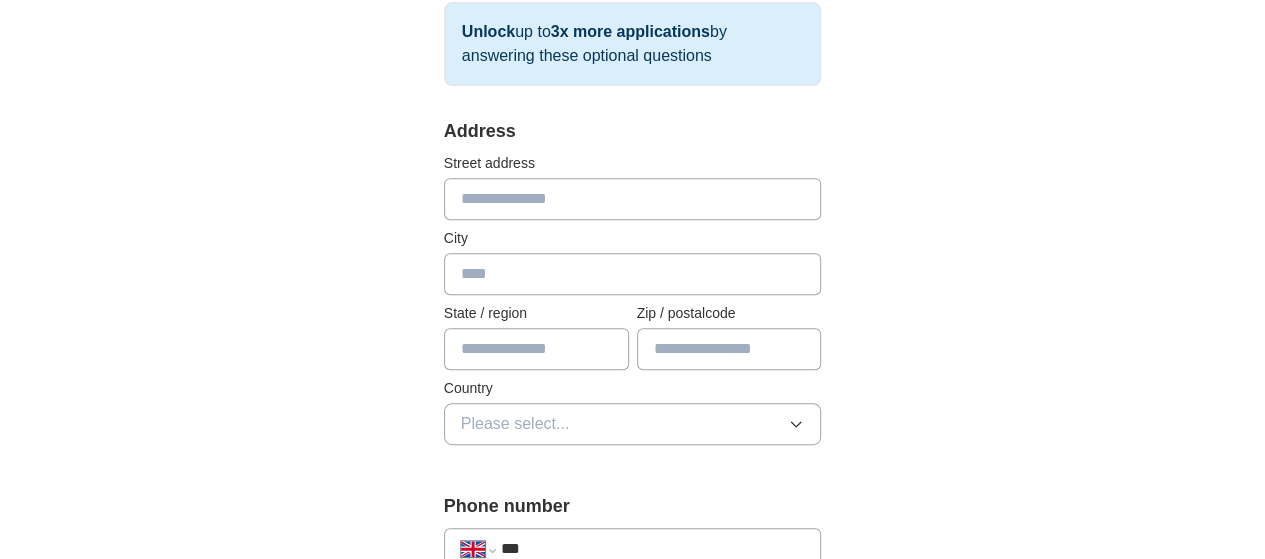 click at bounding box center (633, 199) 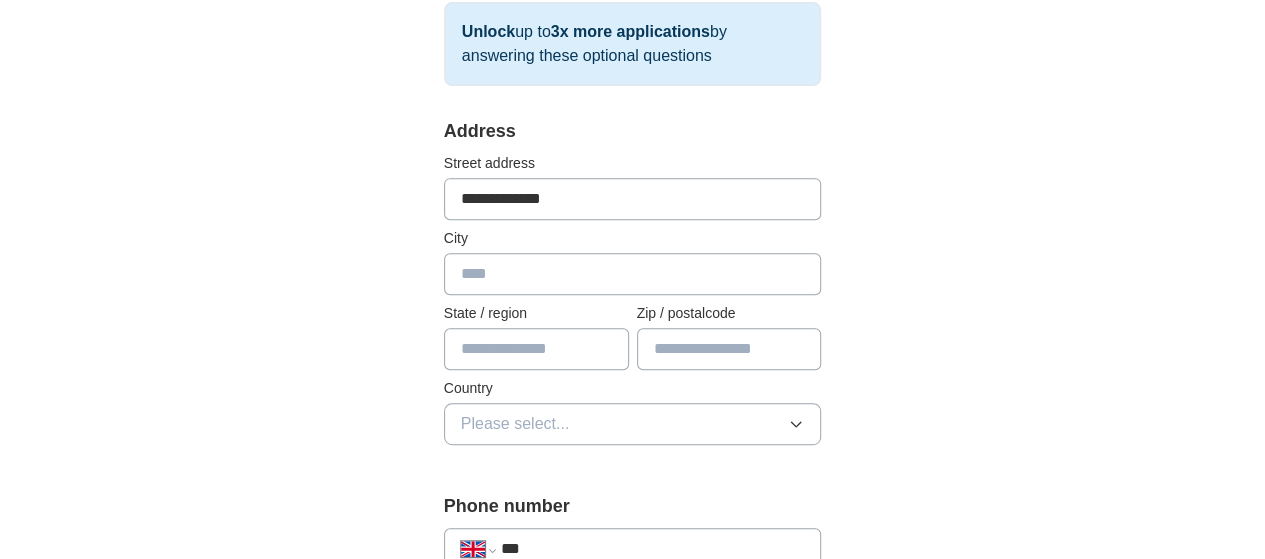 type on "*******" 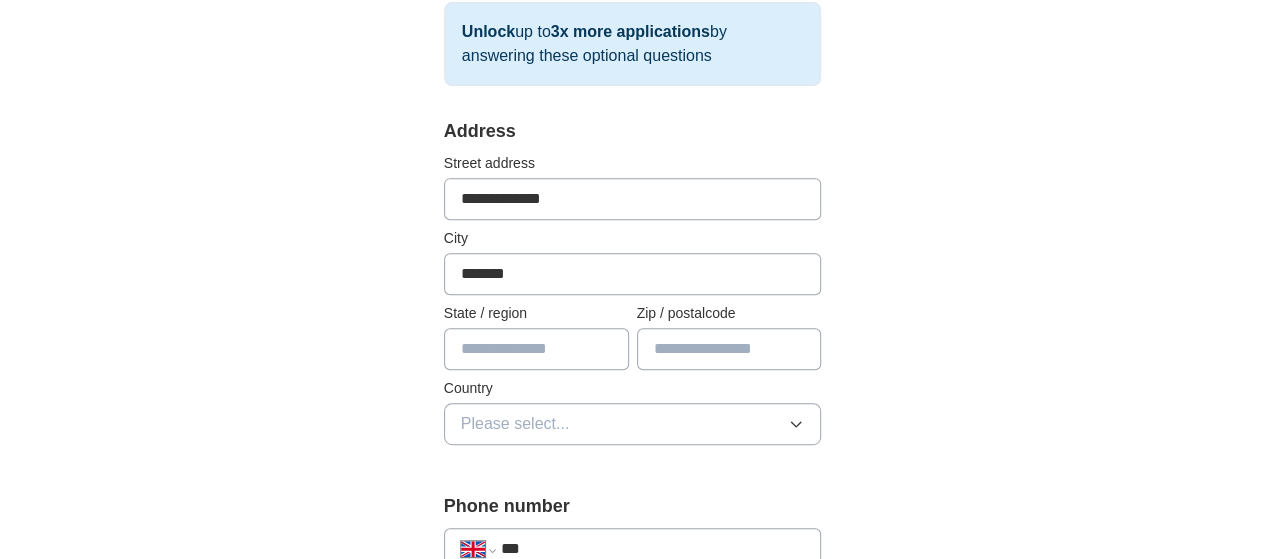 type on "*******" 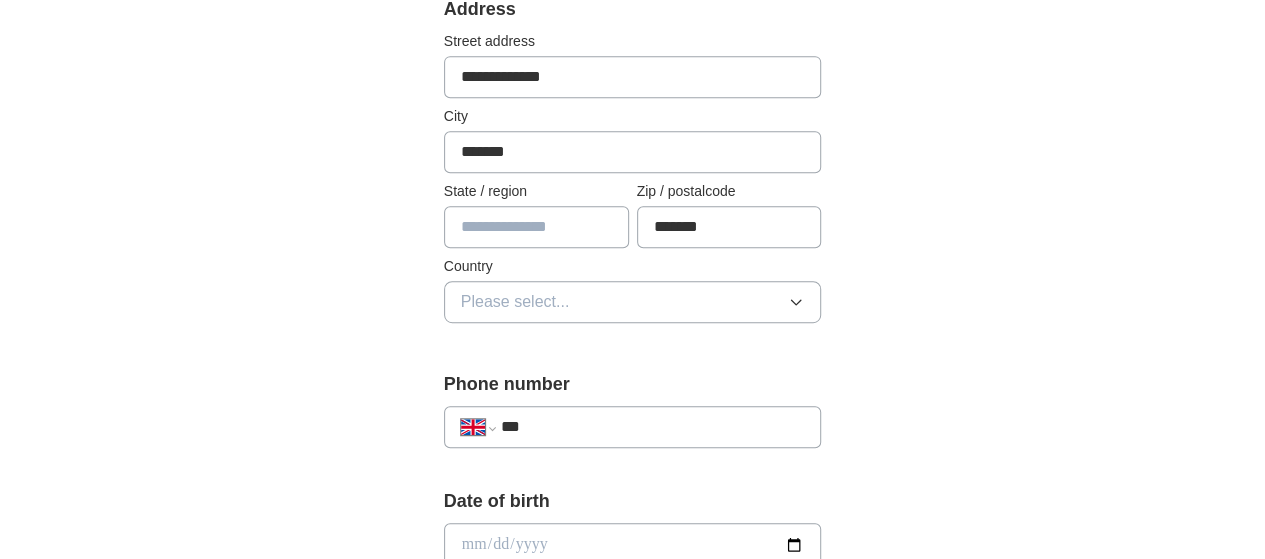 scroll, scrollTop: 508, scrollLeft: 0, axis: vertical 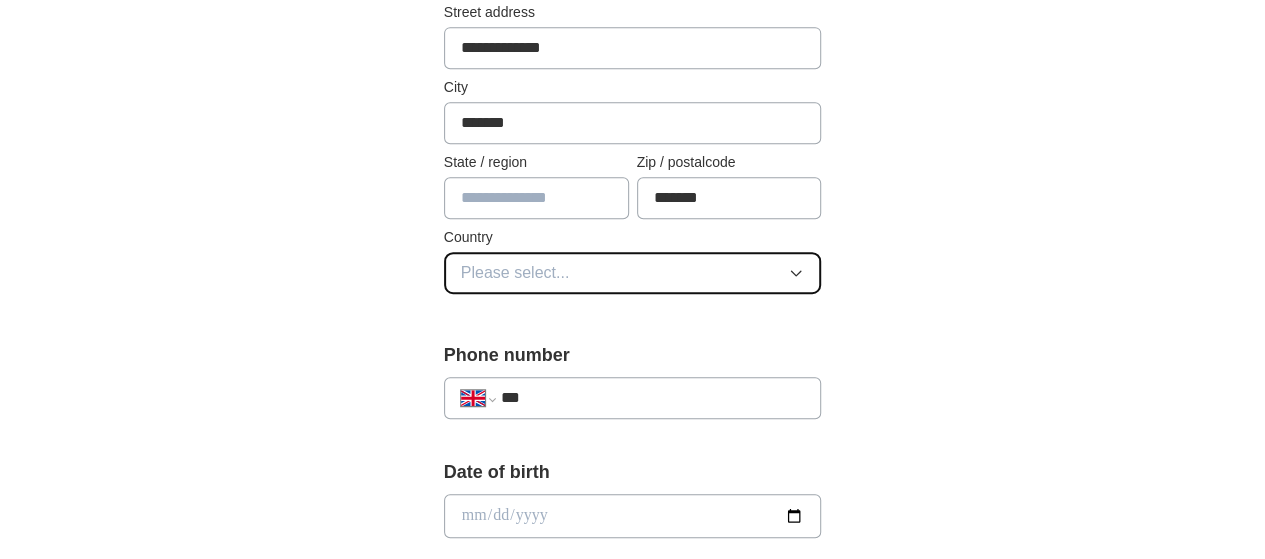 click on "Please select..." at bounding box center (633, 273) 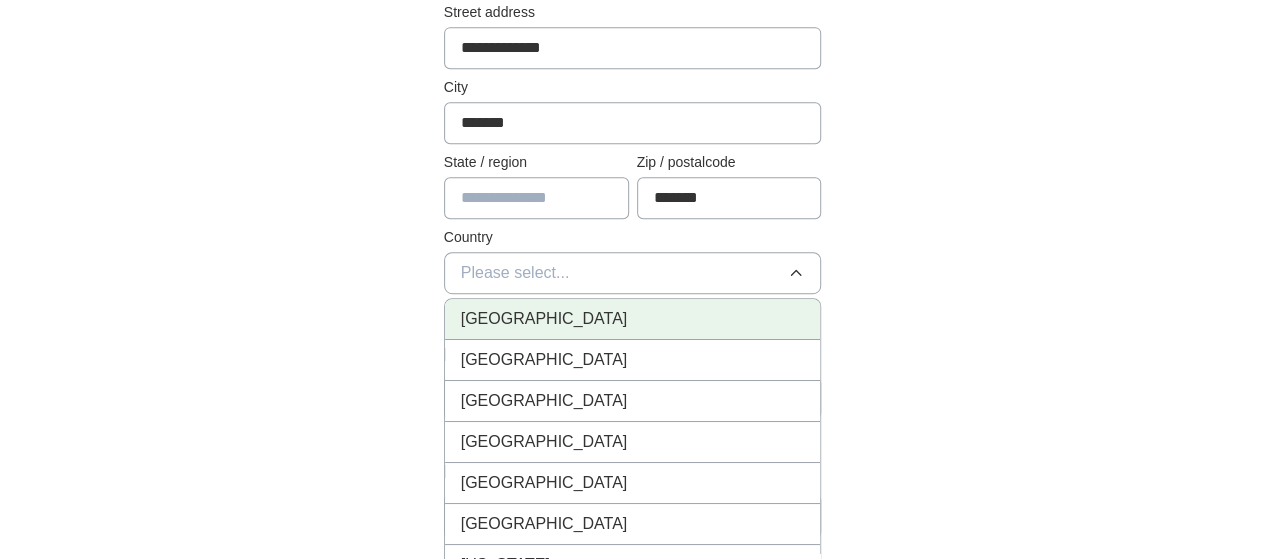 click on "[GEOGRAPHIC_DATA]" at bounding box center [633, 319] 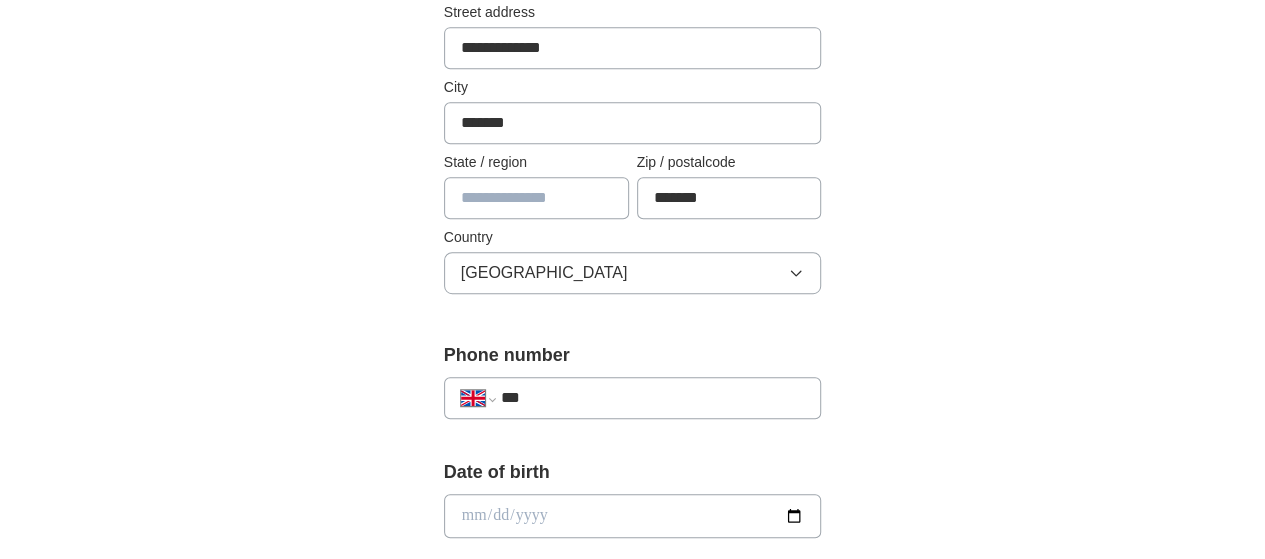 click at bounding box center (536, 198) 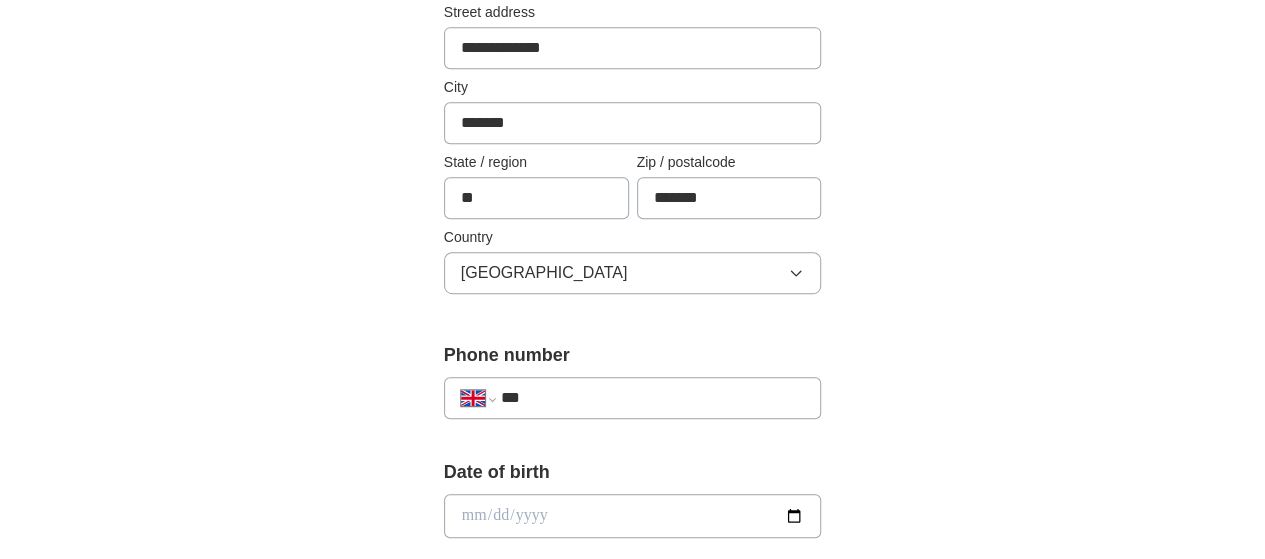type on "*" 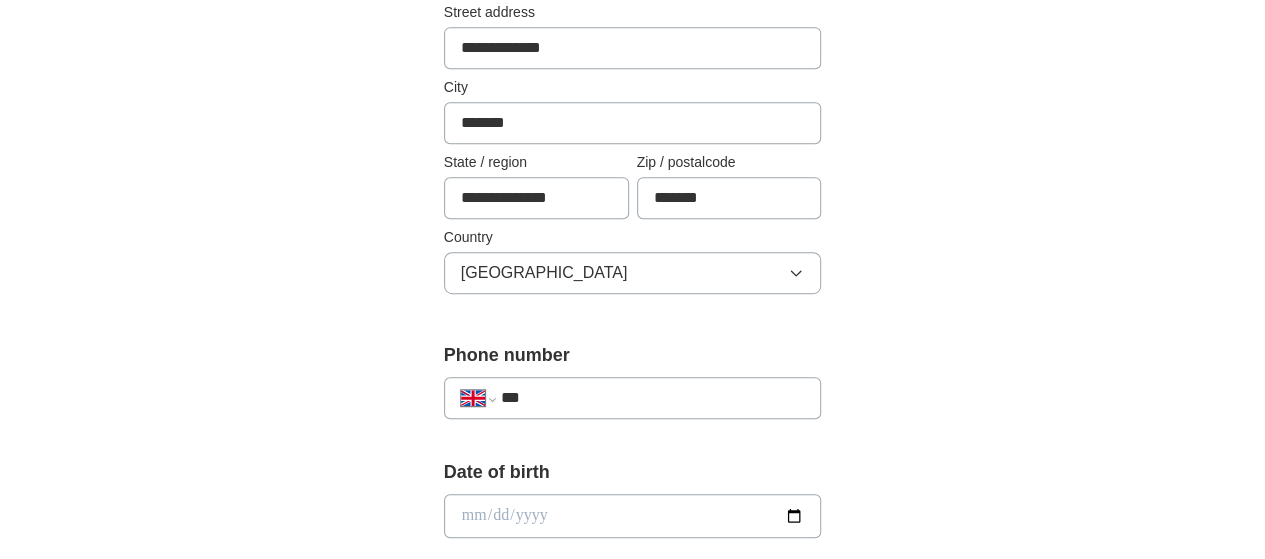 click on "**********" at bounding box center (536, 198) 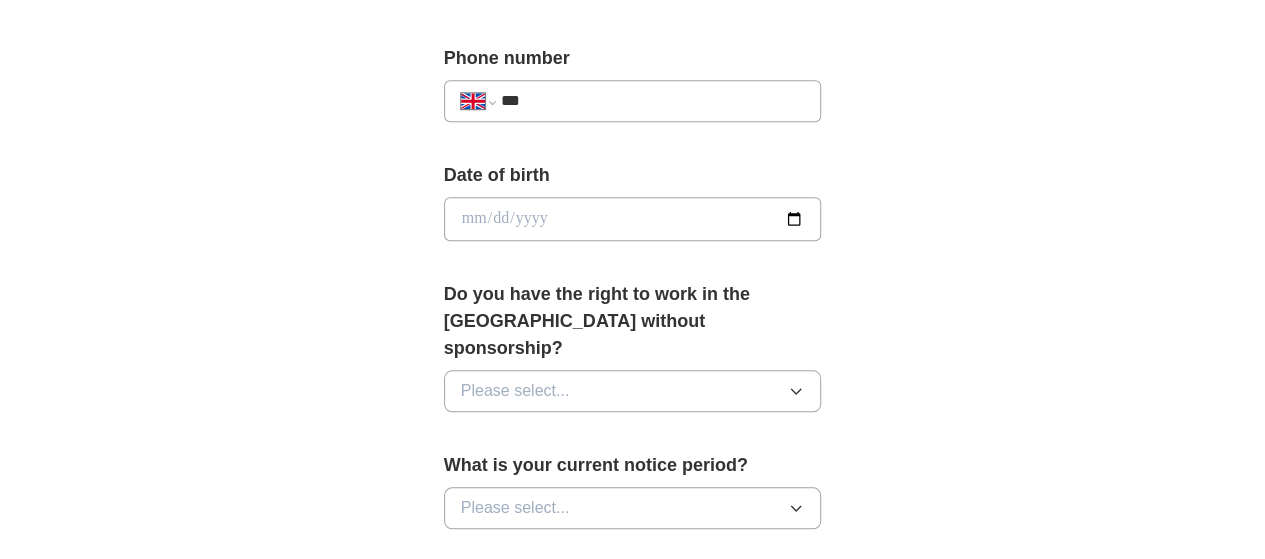 scroll, scrollTop: 807, scrollLeft: 0, axis: vertical 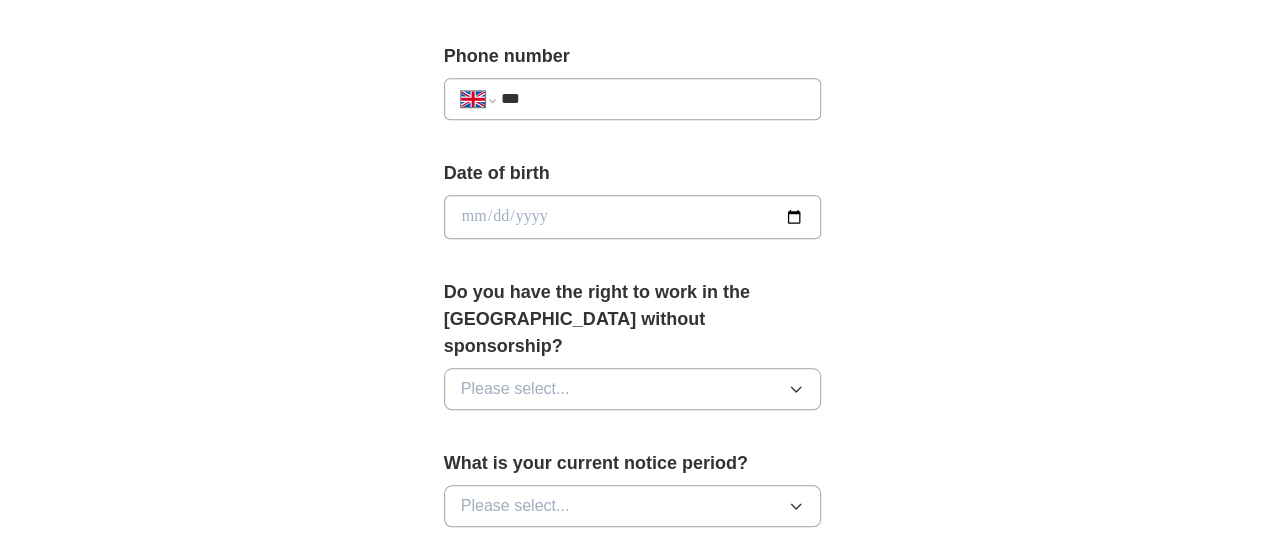 click on "***" at bounding box center [653, 99] 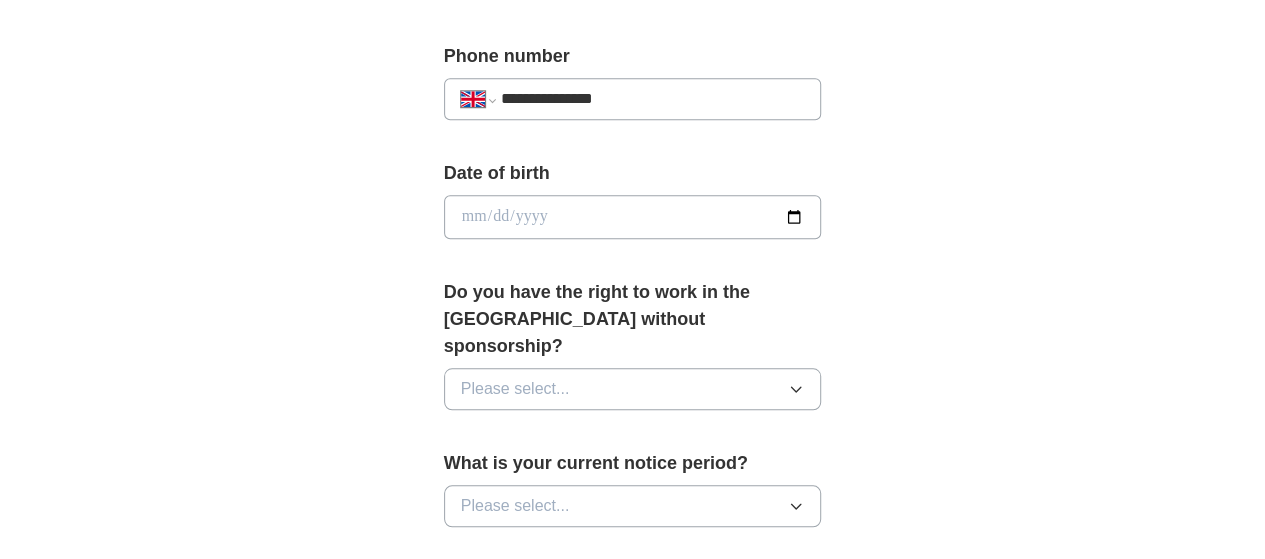 click at bounding box center (633, 217) 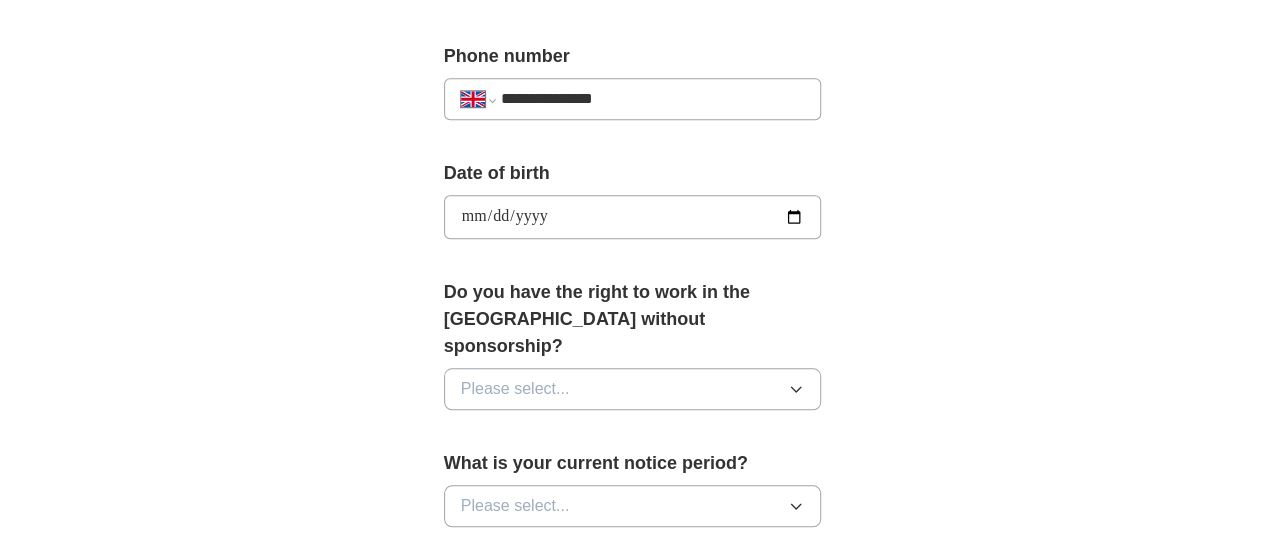 type on "**********" 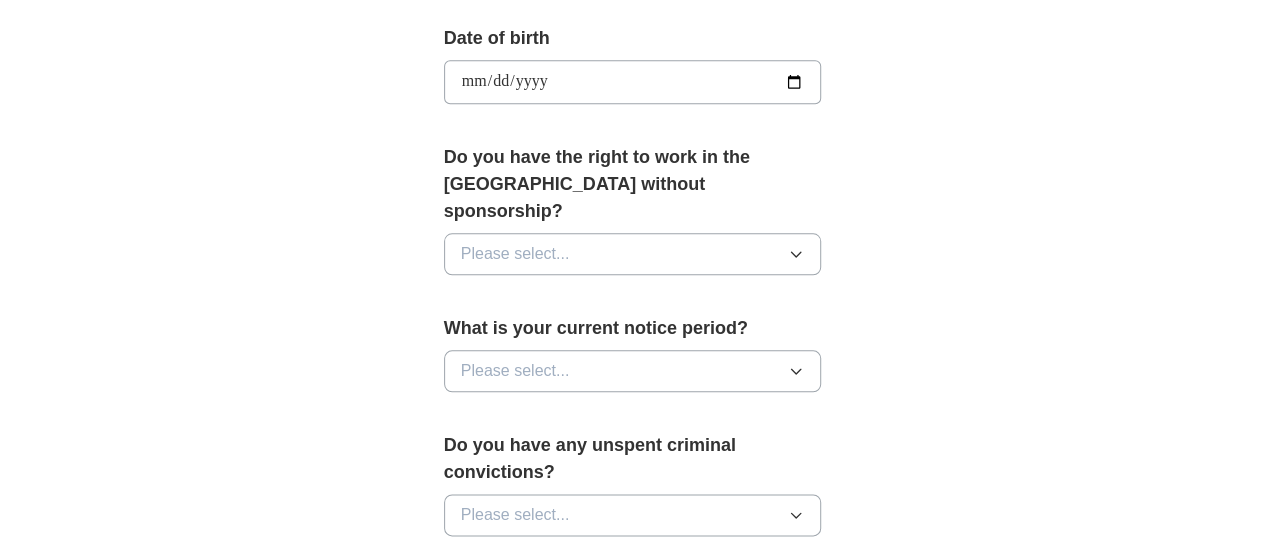 scroll, scrollTop: 946, scrollLeft: 0, axis: vertical 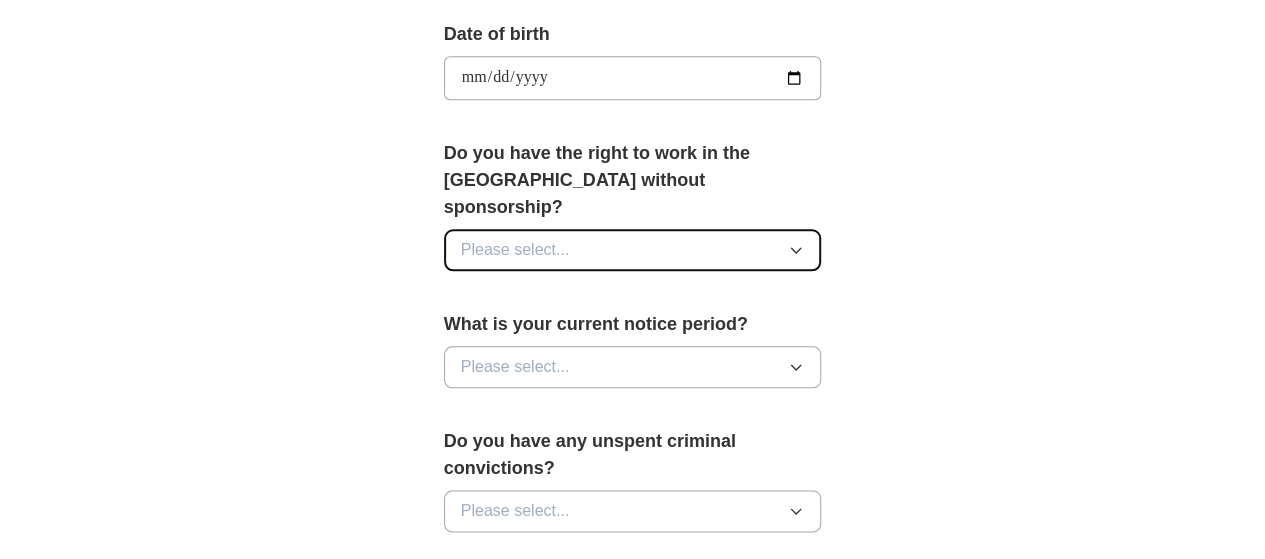 click on "Please select..." at bounding box center (633, 250) 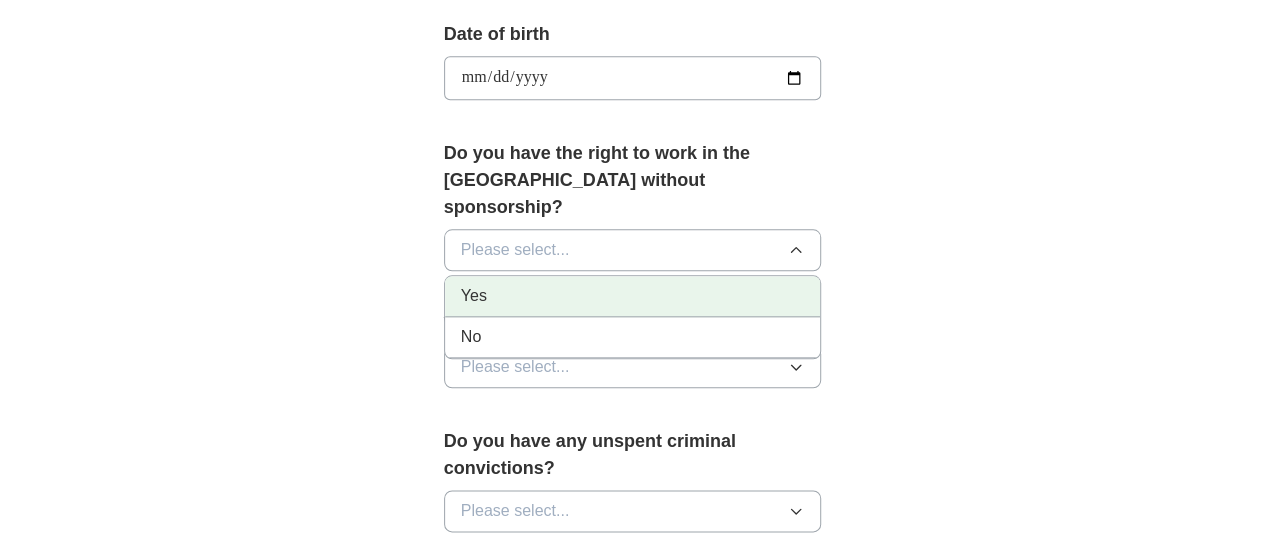 click on "Yes" at bounding box center [633, 296] 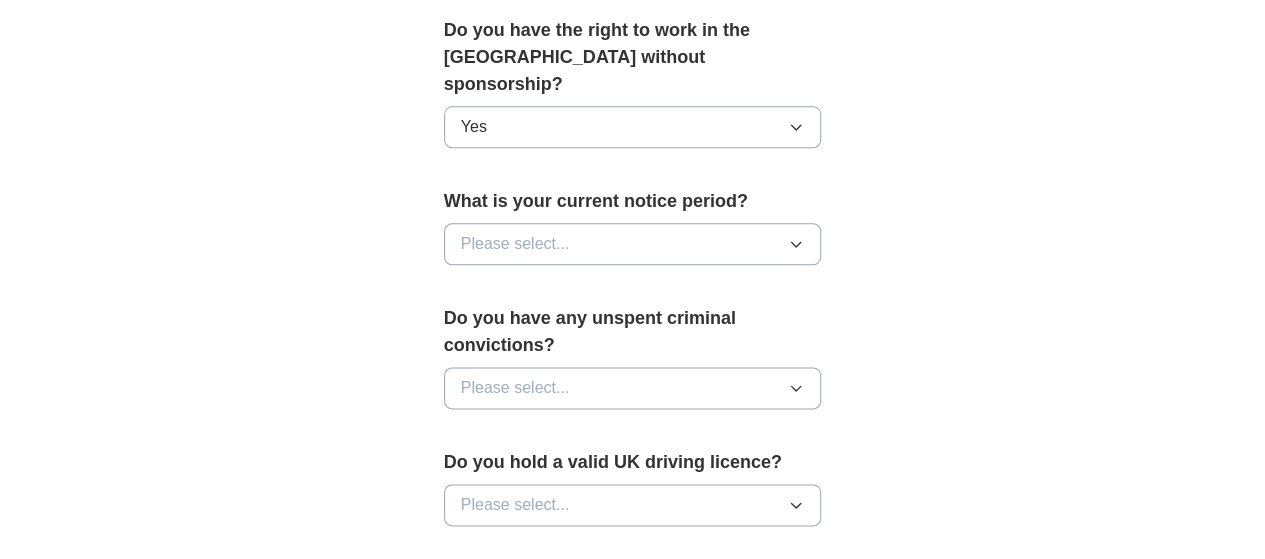 scroll, scrollTop: 1070, scrollLeft: 0, axis: vertical 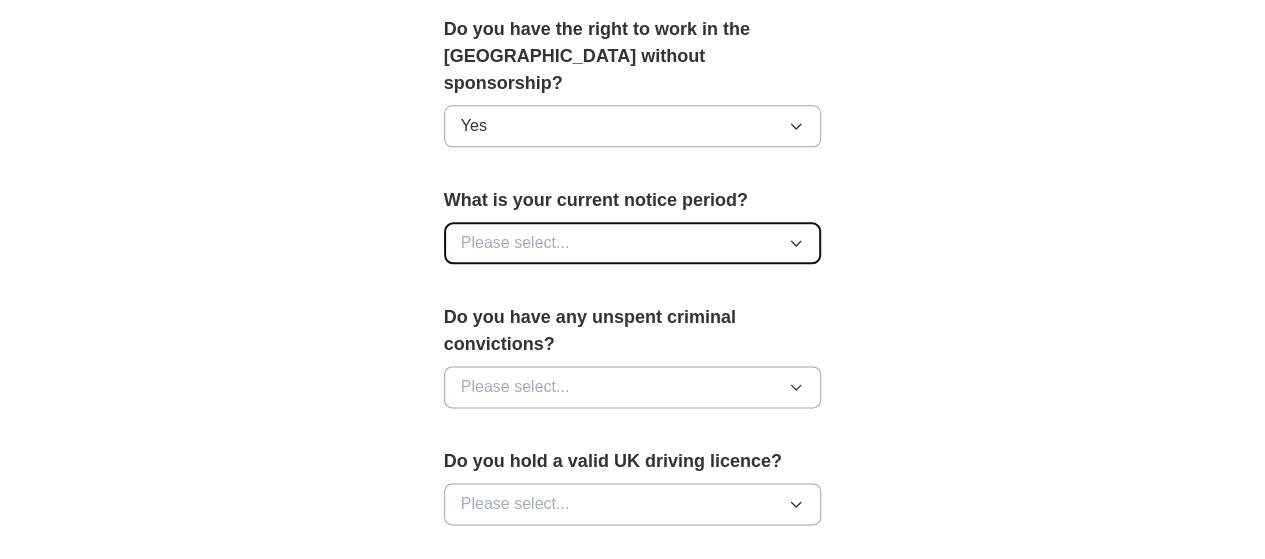click on "Please select..." at bounding box center [633, 243] 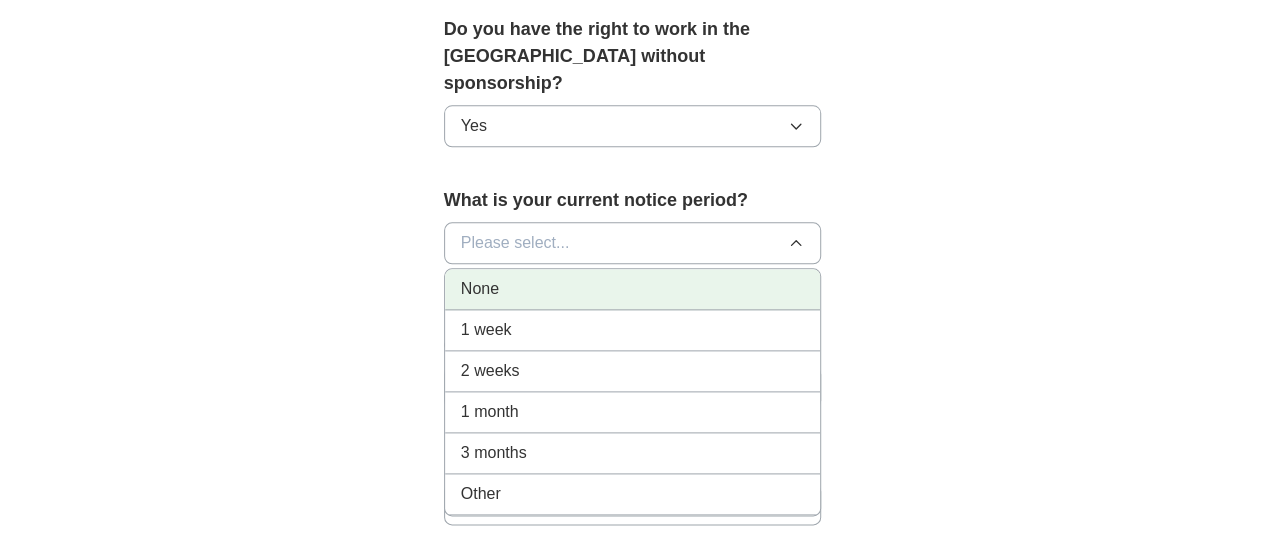 click on "None" at bounding box center [633, 289] 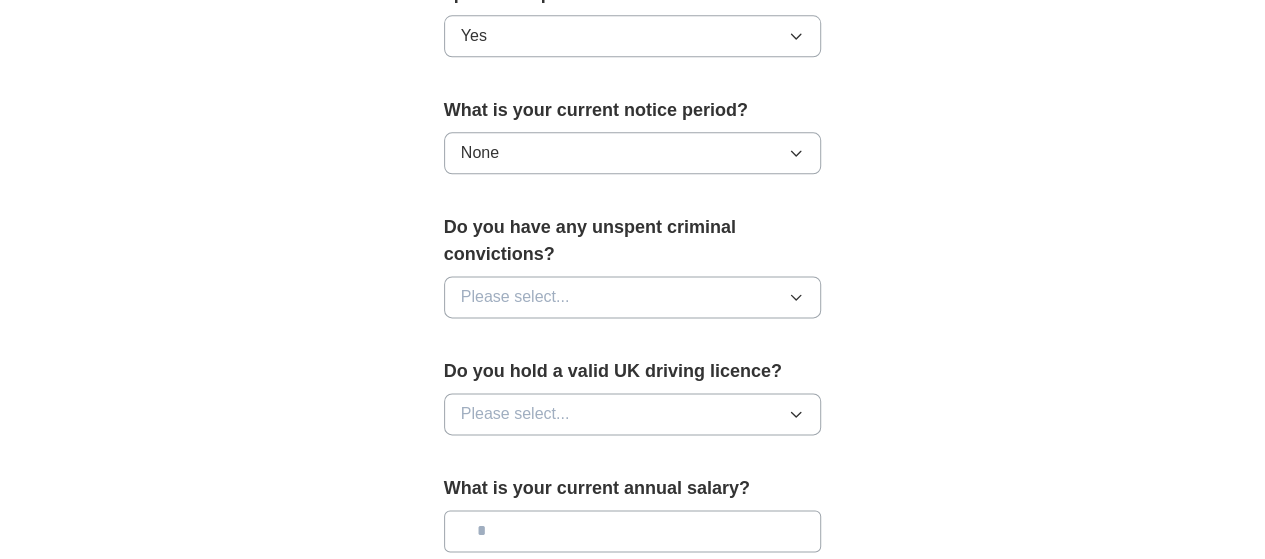 scroll, scrollTop: 1162, scrollLeft: 0, axis: vertical 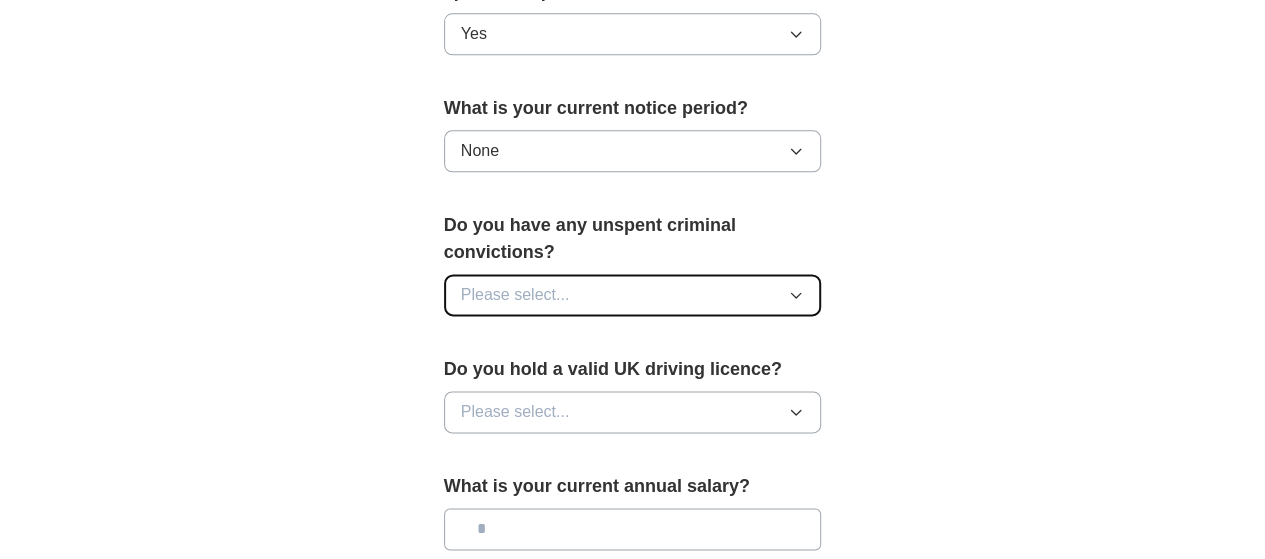 click on "Please select..." at bounding box center (633, 295) 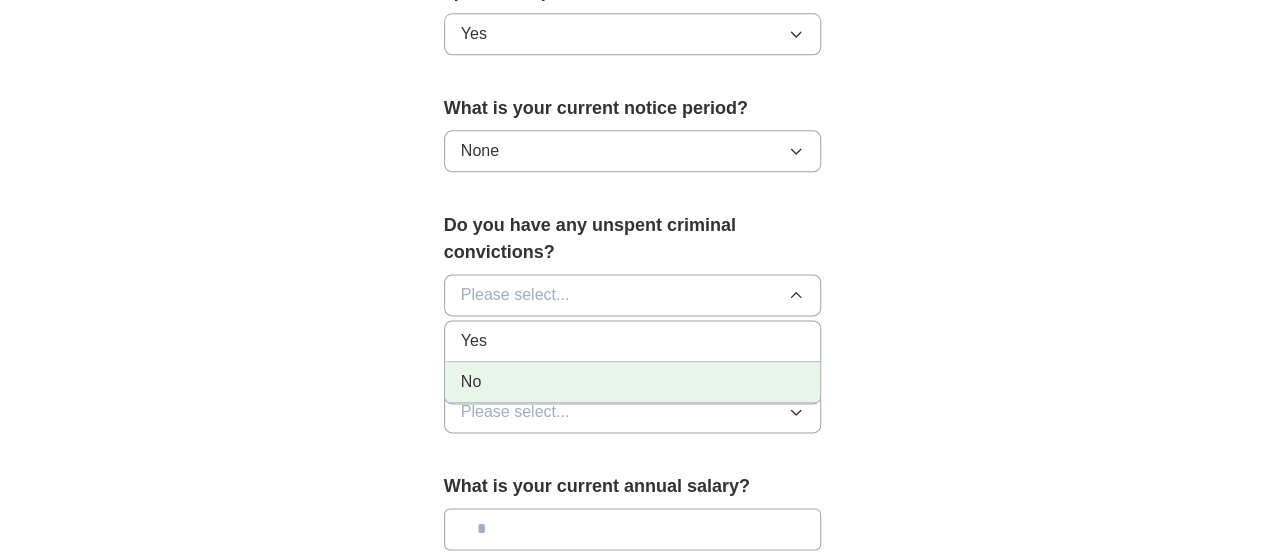 click on "No" at bounding box center [633, 382] 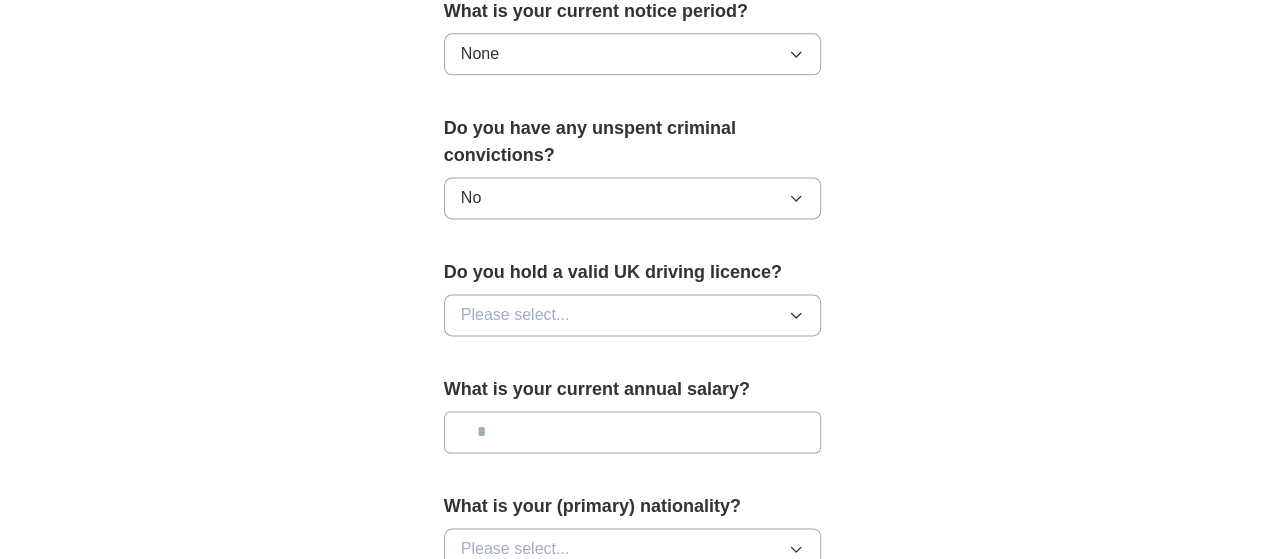 scroll, scrollTop: 1276, scrollLeft: 0, axis: vertical 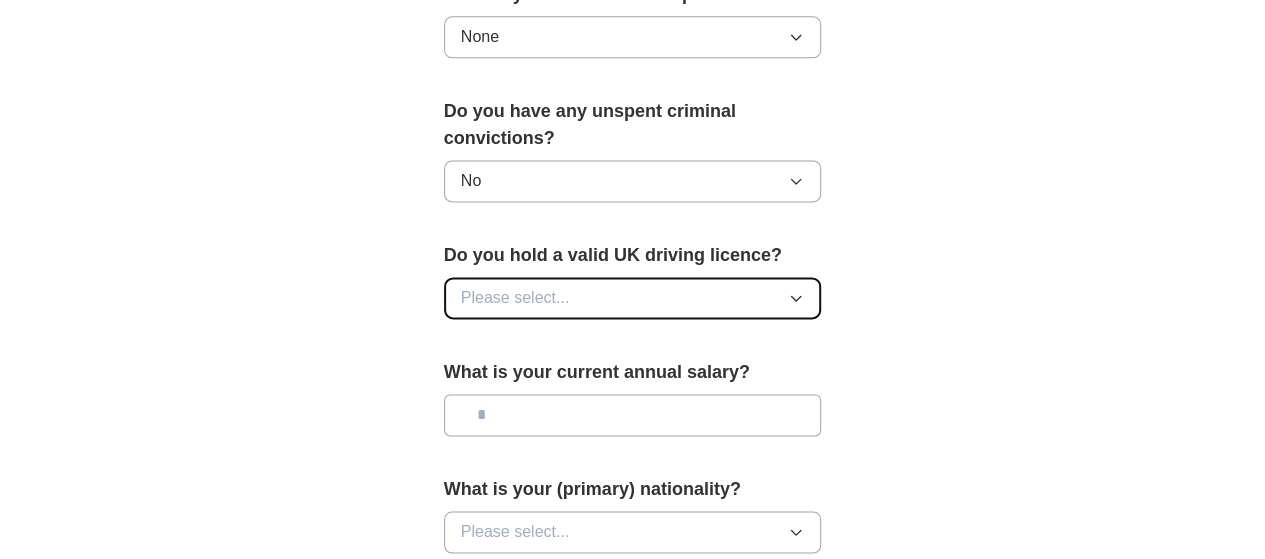 click on "Please select..." at bounding box center (633, 298) 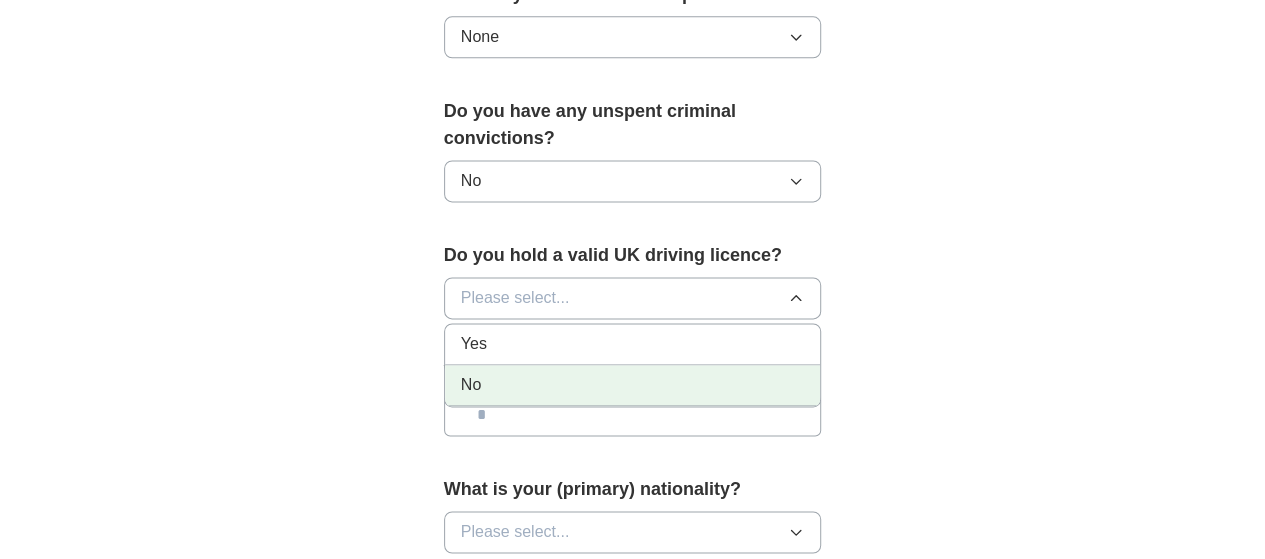 click on "No" at bounding box center (633, 385) 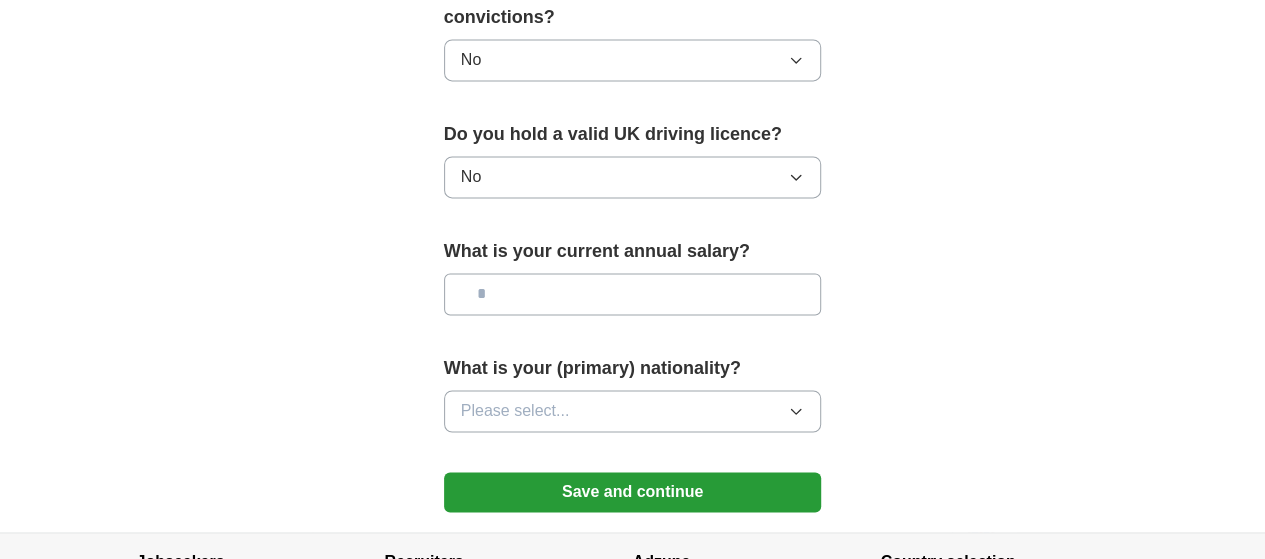 scroll, scrollTop: 1403, scrollLeft: 0, axis: vertical 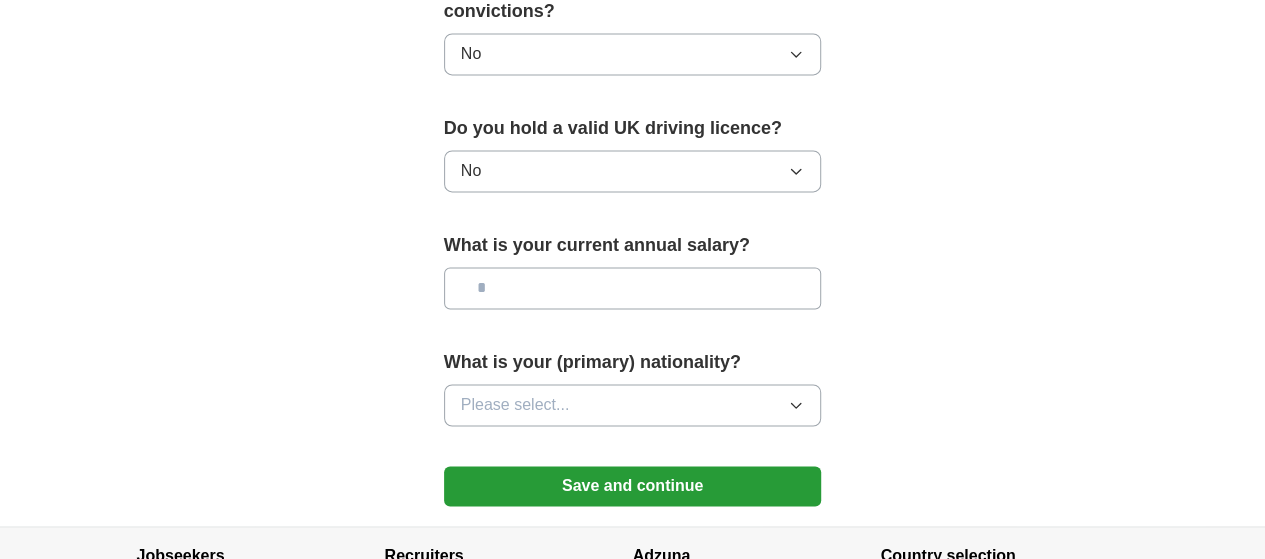 click at bounding box center (633, 288) 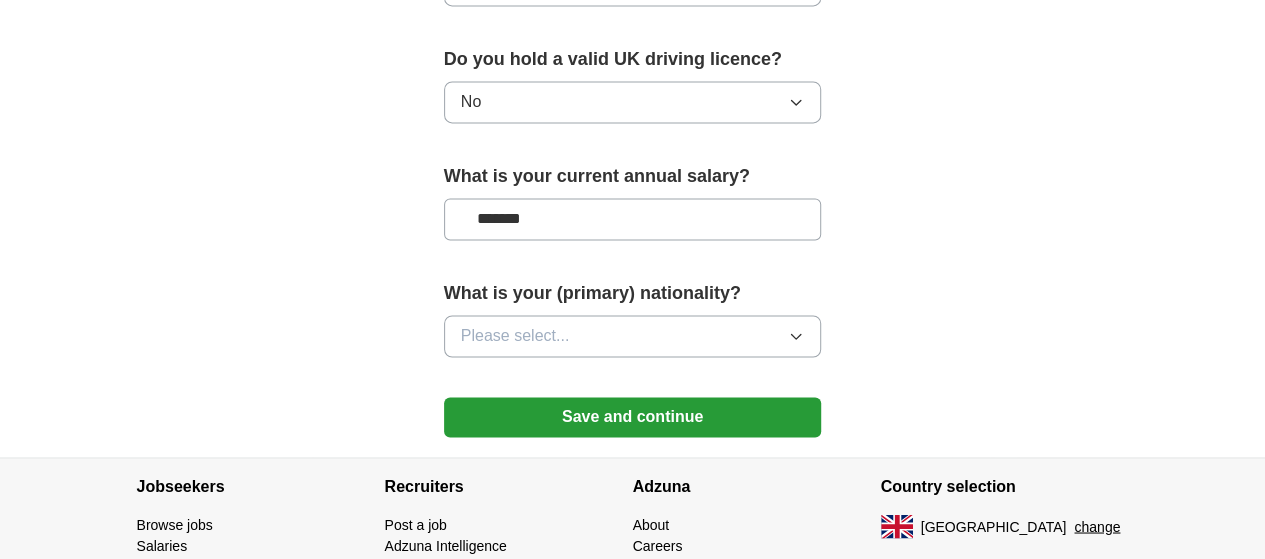 scroll, scrollTop: 1509, scrollLeft: 0, axis: vertical 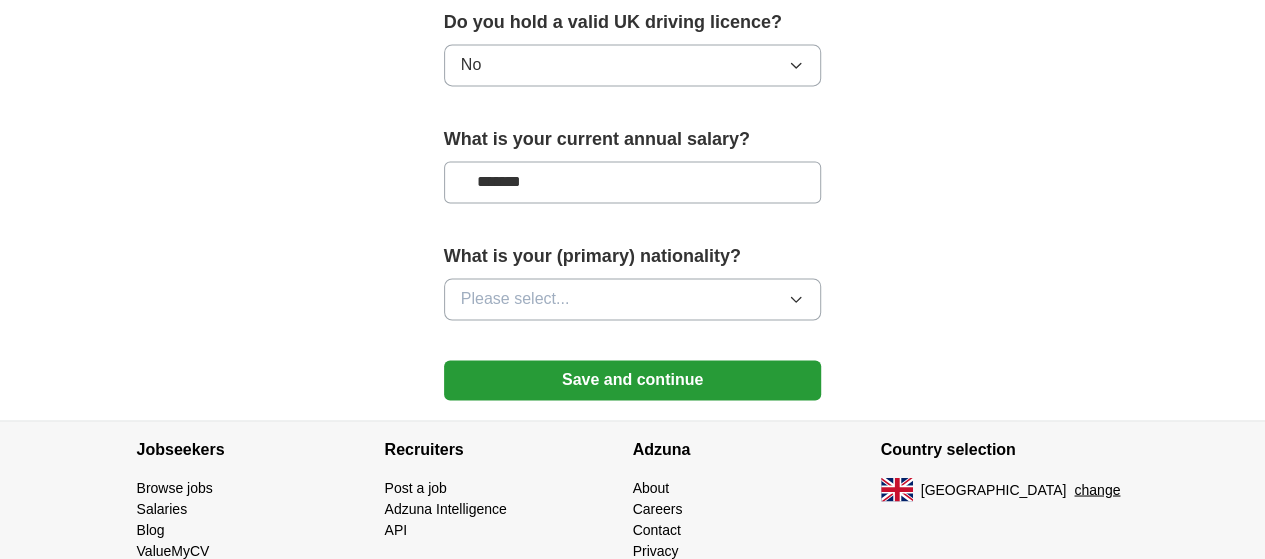 type on "*******" 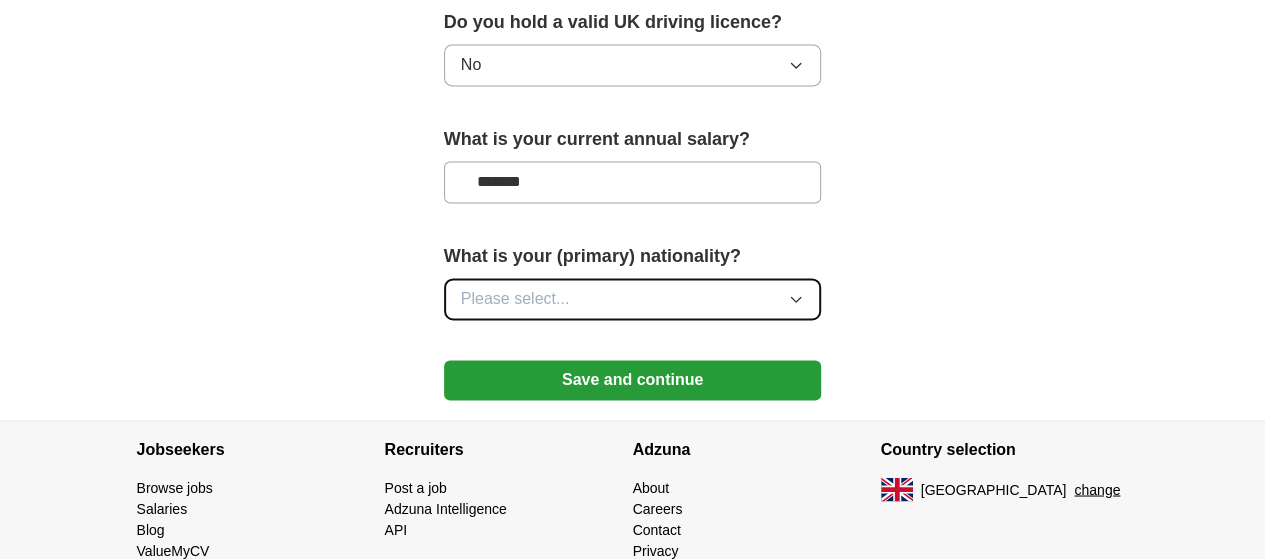 click on "Please select..." at bounding box center (633, 299) 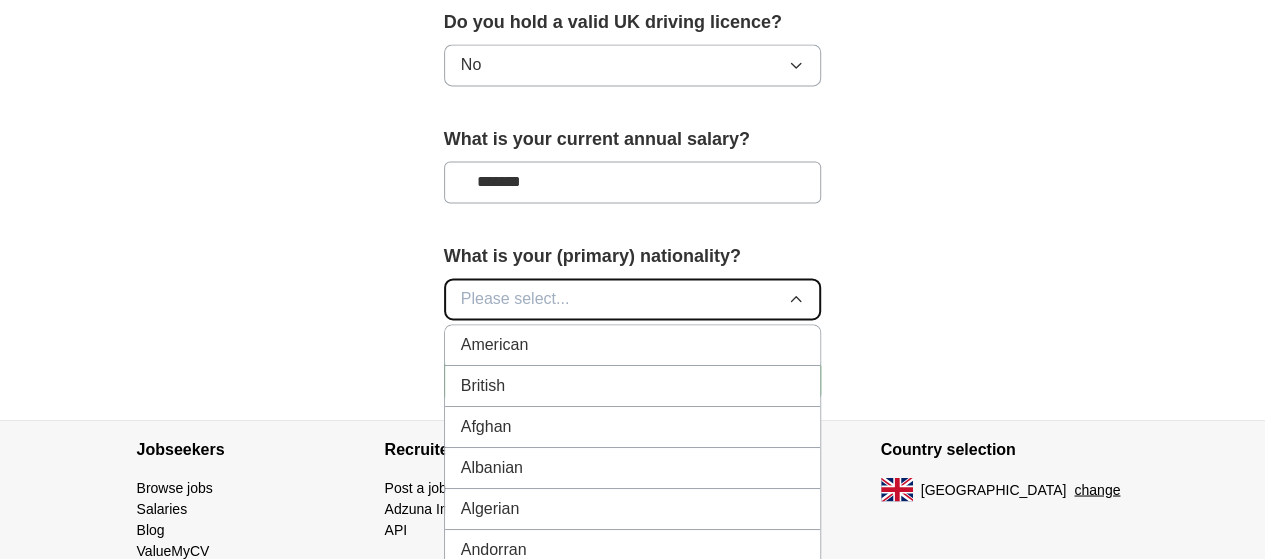 type 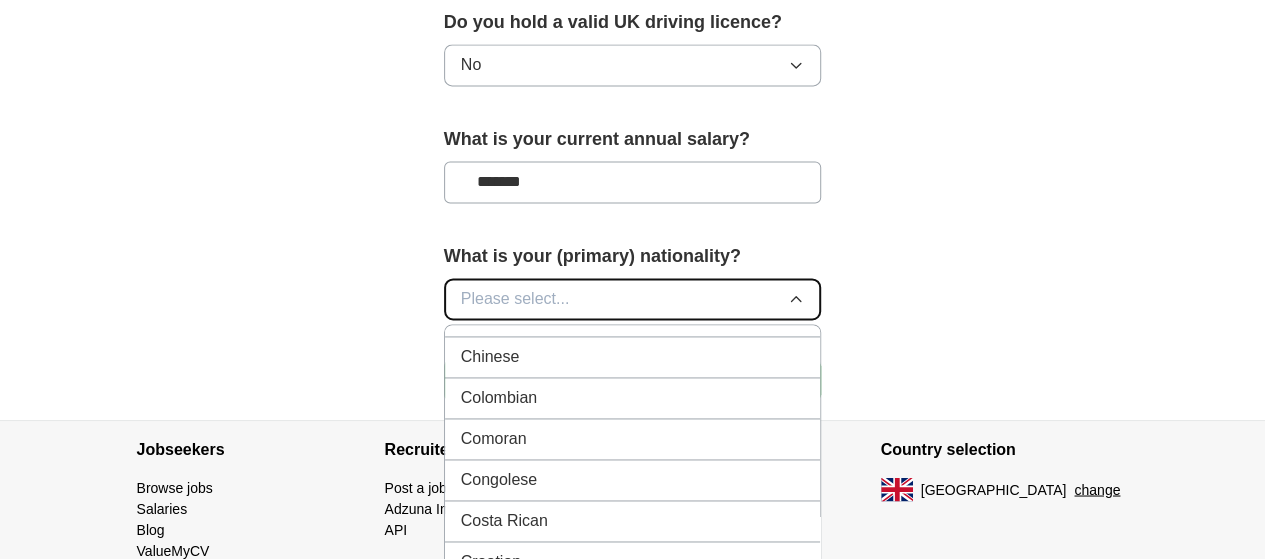 scroll, scrollTop: 1589, scrollLeft: 0, axis: vertical 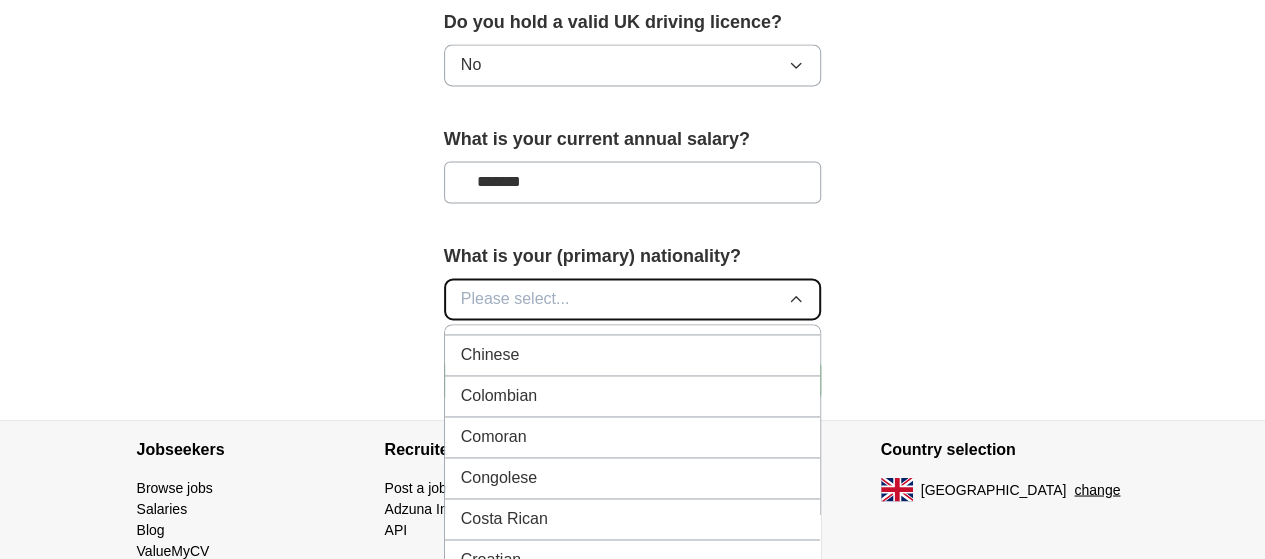click on "Please select..." at bounding box center (515, 299) 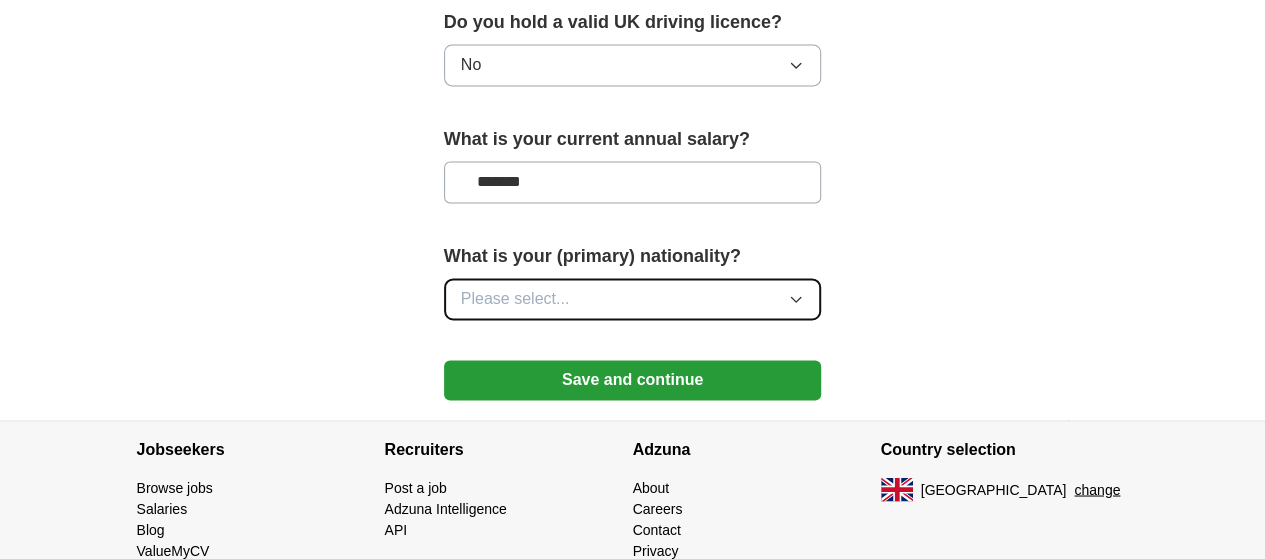 click on "Please select..." at bounding box center (515, 299) 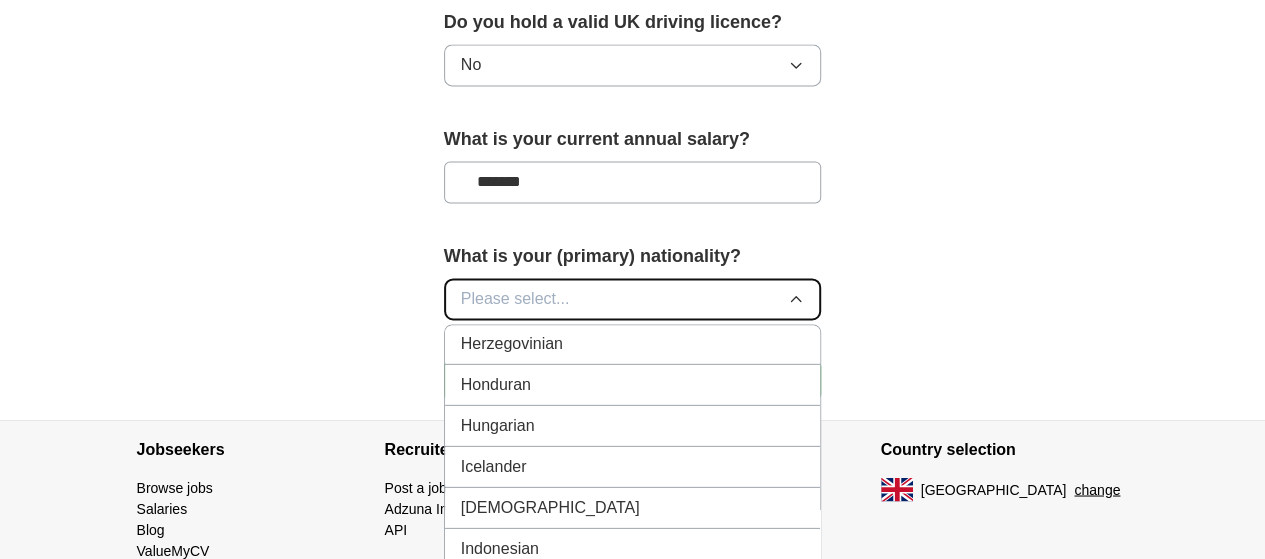 scroll, scrollTop: 3115, scrollLeft: 0, axis: vertical 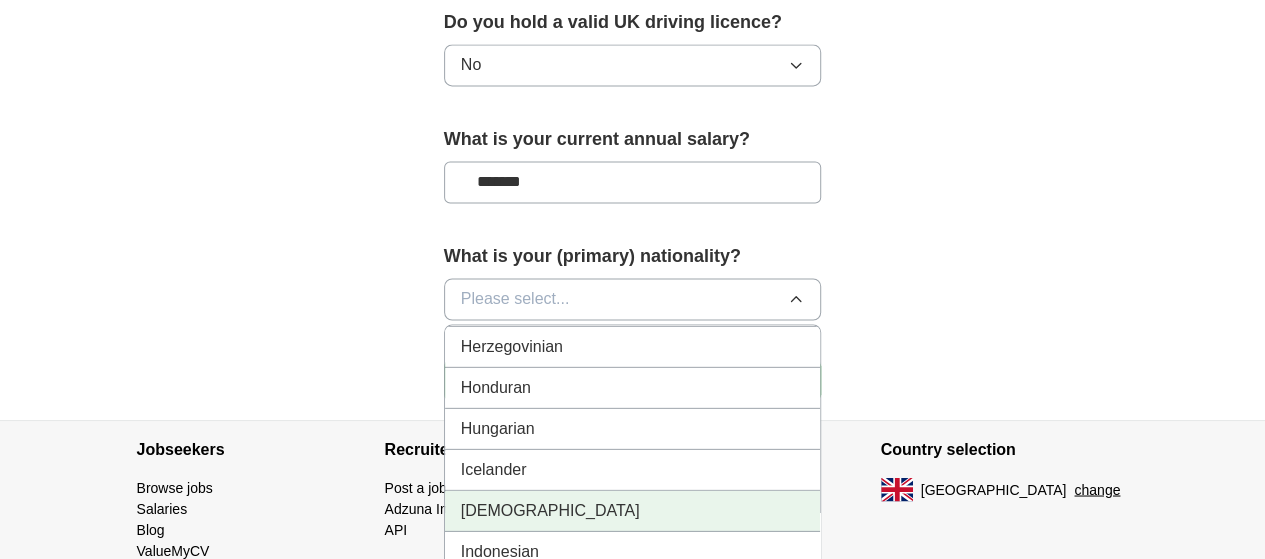 click on "[DEMOGRAPHIC_DATA]" at bounding box center (633, 510) 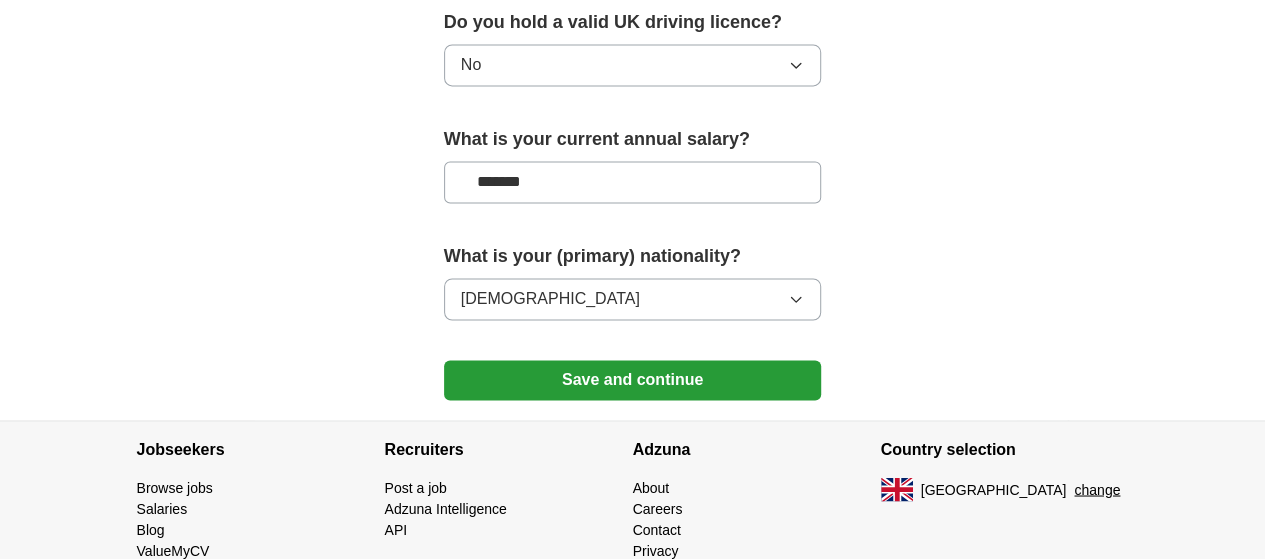 click on "**********" at bounding box center [633, -458] 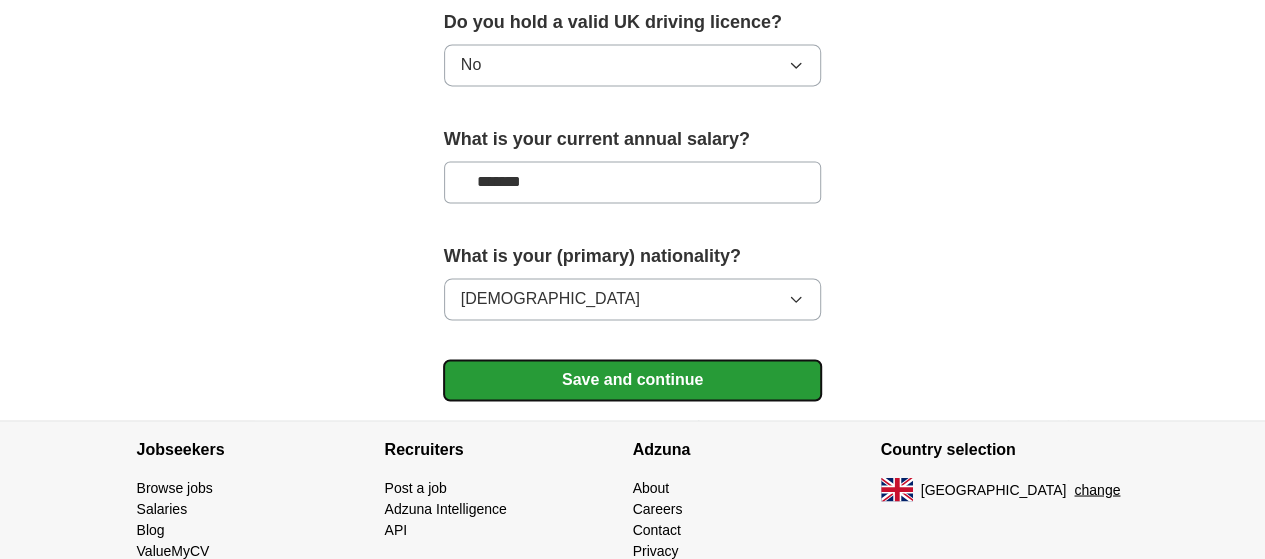 click on "Save and continue" at bounding box center [633, 380] 